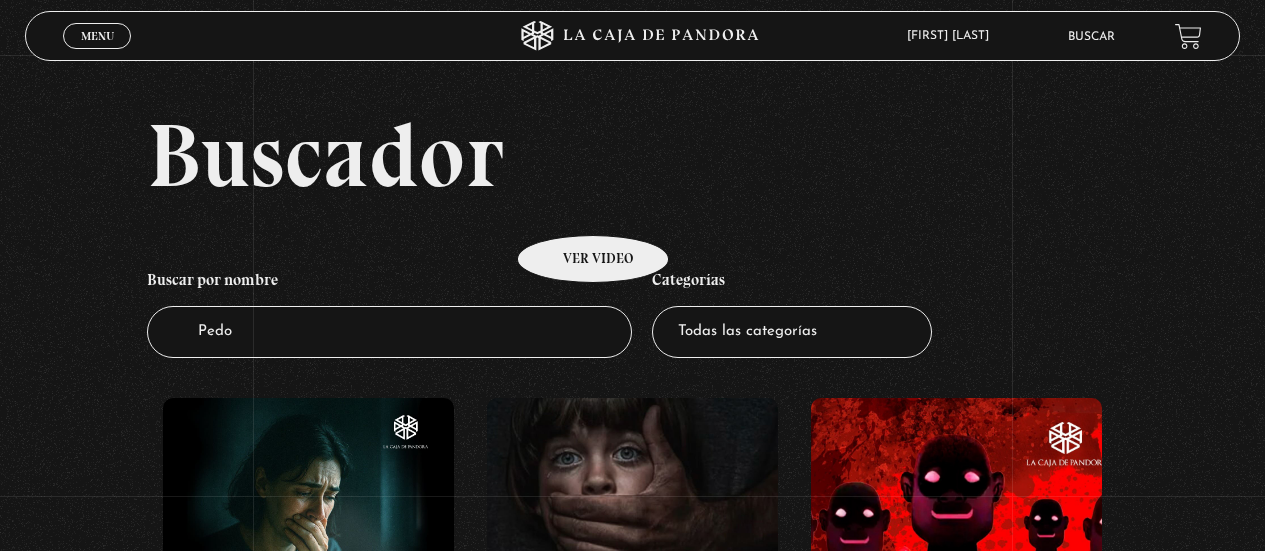 scroll, scrollTop: 793, scrollLeft: 0, axis: vertical 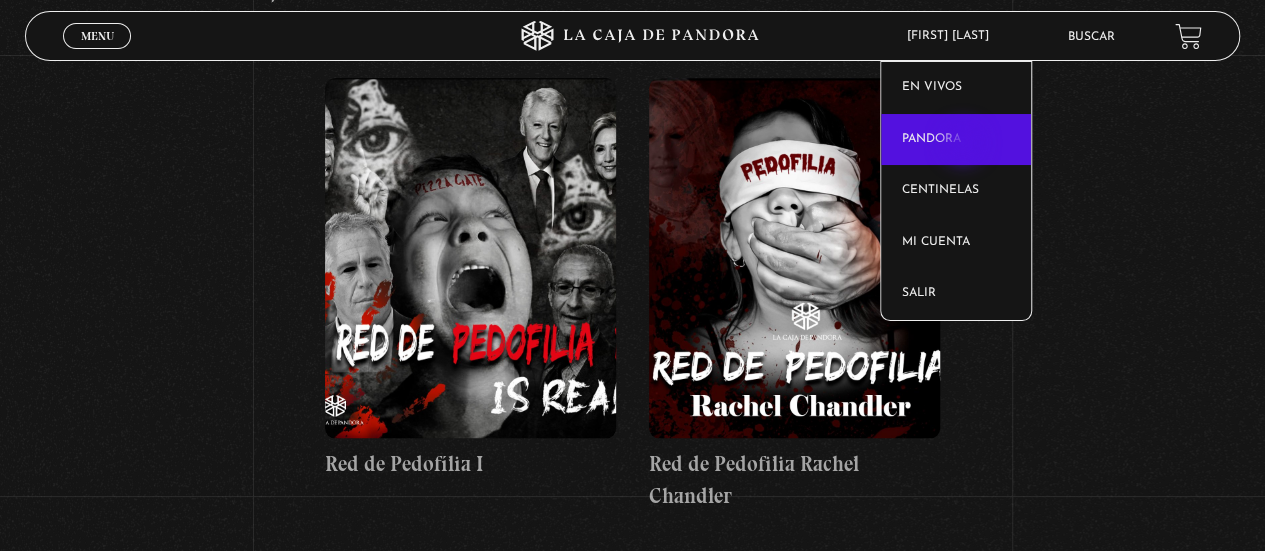 click on "Pandora" at bounding box center (956, 140) 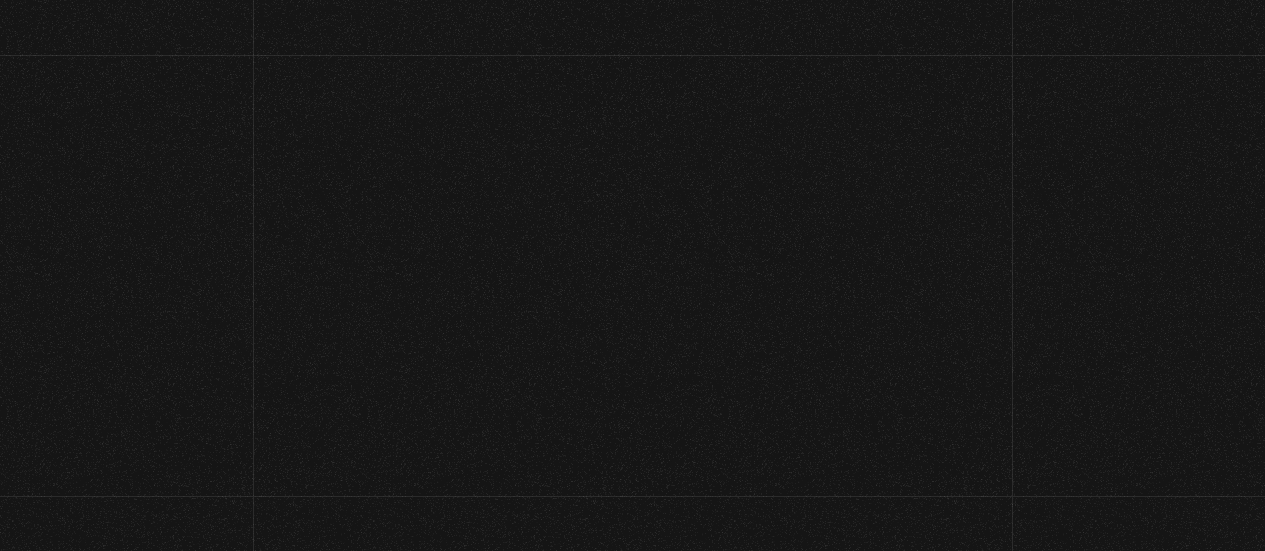 scroll, scrollTop: 0, scrollLeft: 0, axis: both 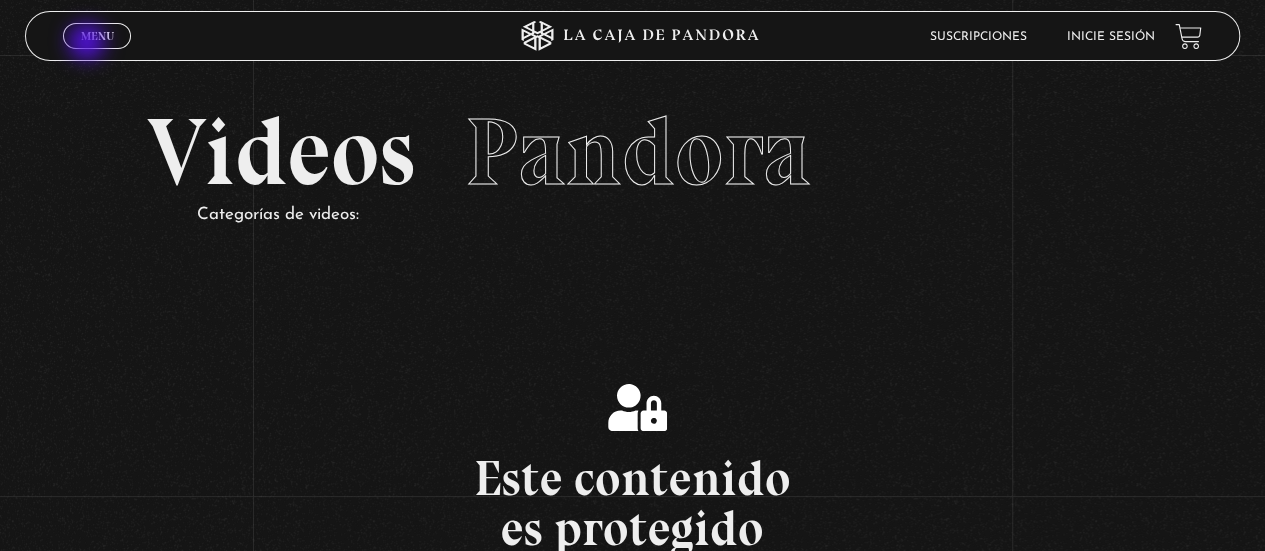click on "Menu Cerrar" at bounding box center [97, 36] 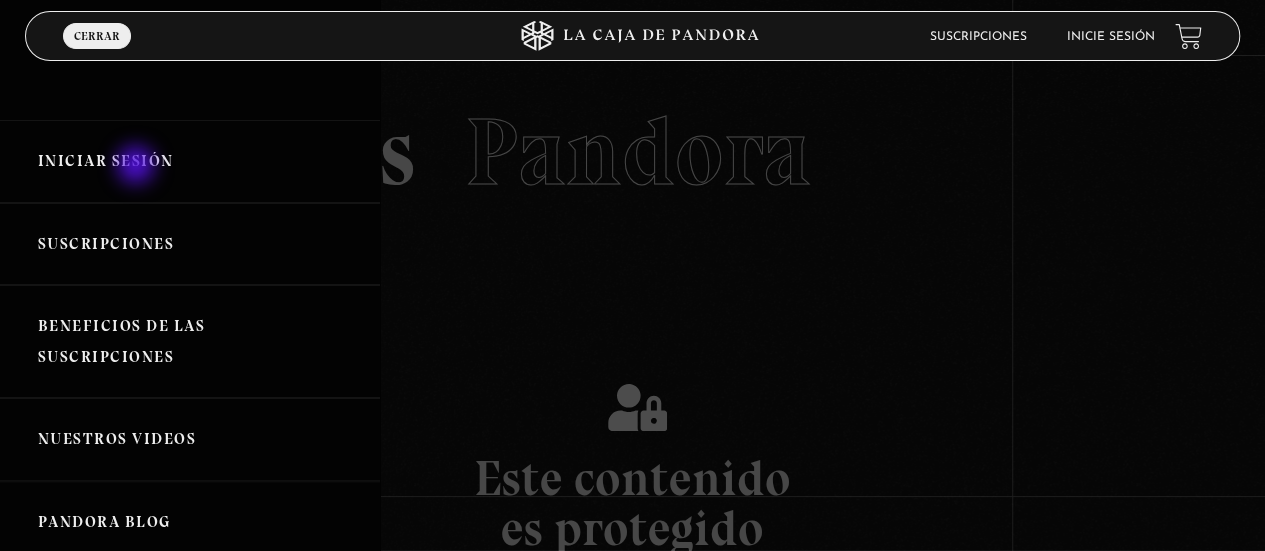 click on "Iniciar Sesión" at bounding box center (190, 161) 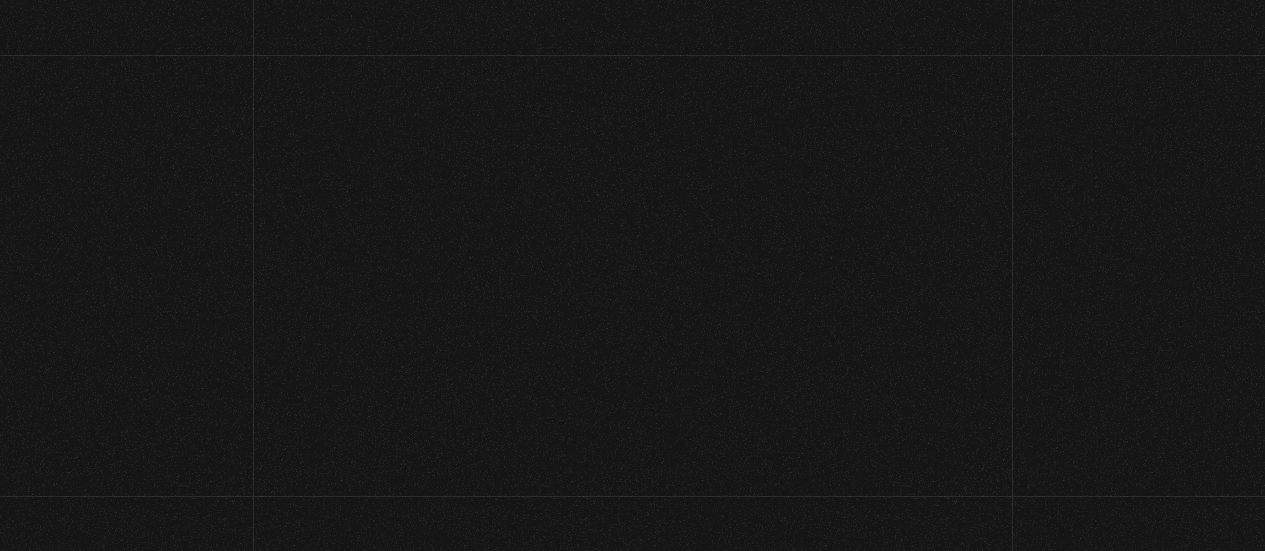 scroll, scrollTop: 0, scrollLeft: 0, axis: both 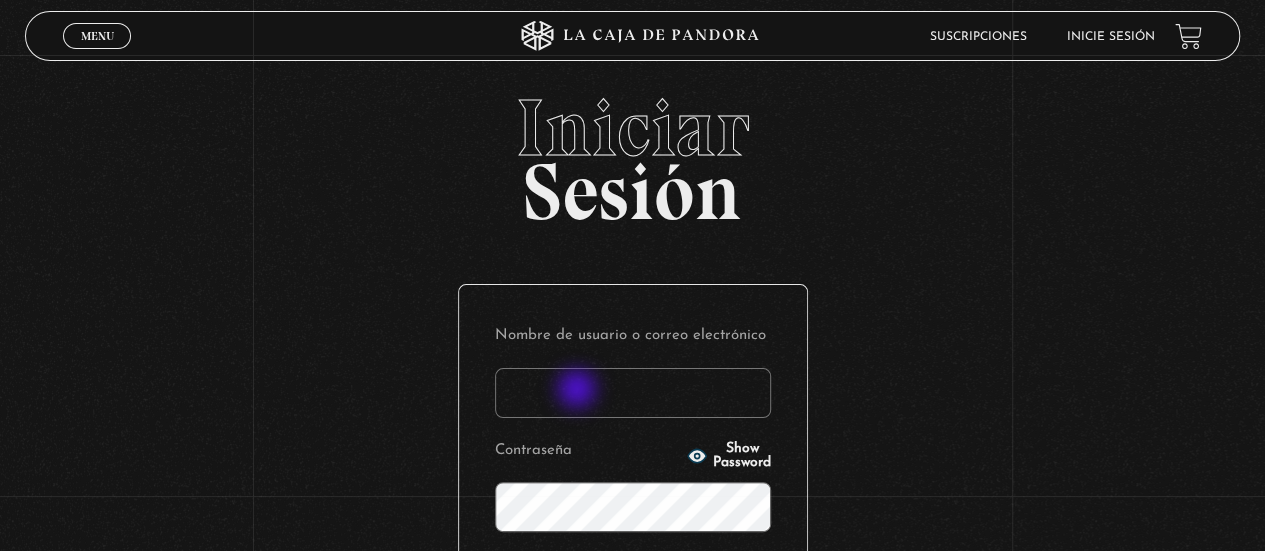 click on "Nombre de usuario o correo electrónico" at bounding box center (633, 393) 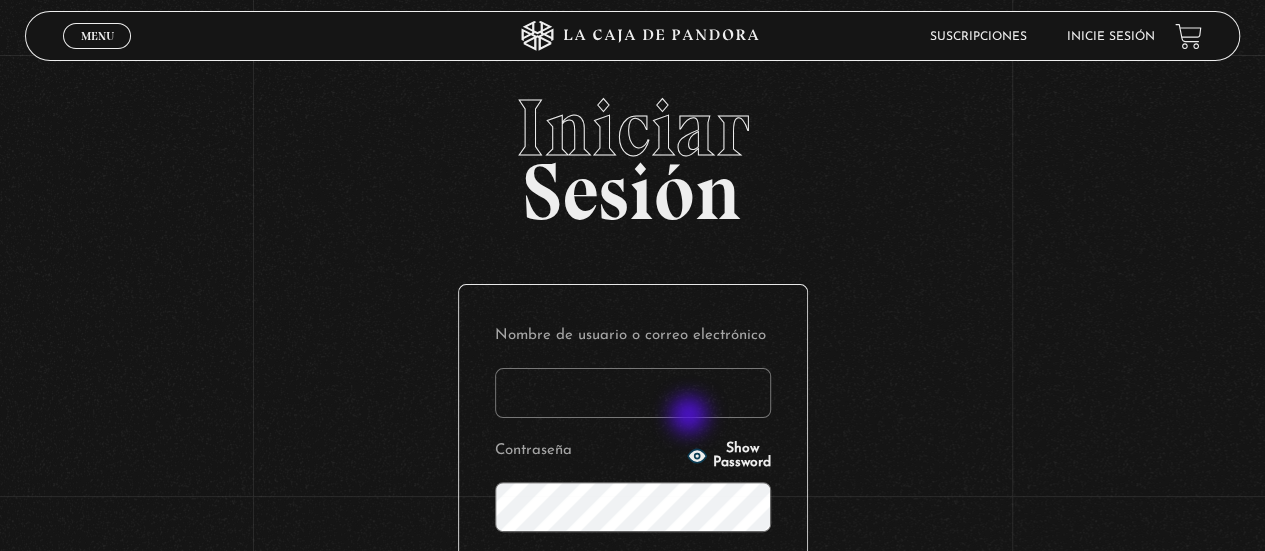 type on "mike" 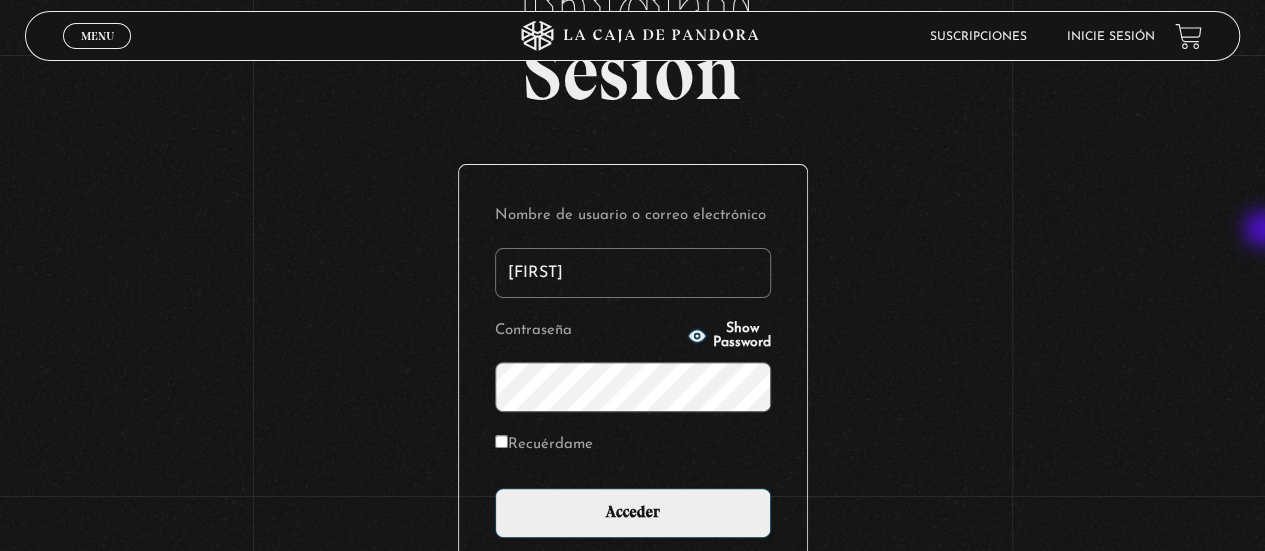 scroll, scrollTop: 133, scrollLeft: 0, axis: vertical 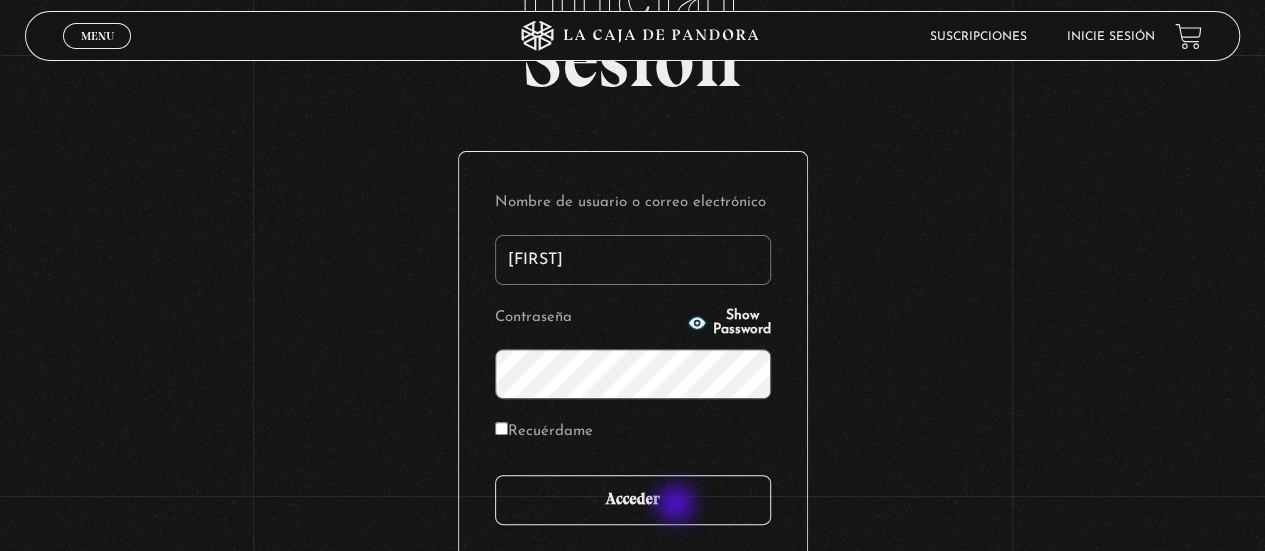 click on "Acceder" at bounding box center (633, 500) 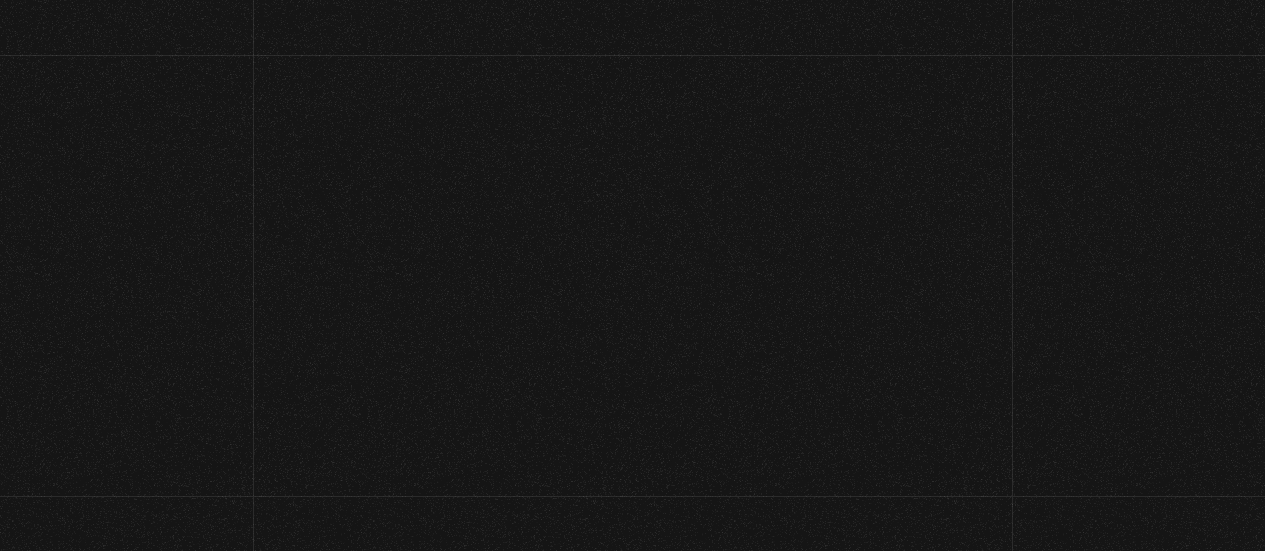 scroll, scrollTop: 0, scrollLeft: 0, axis: both 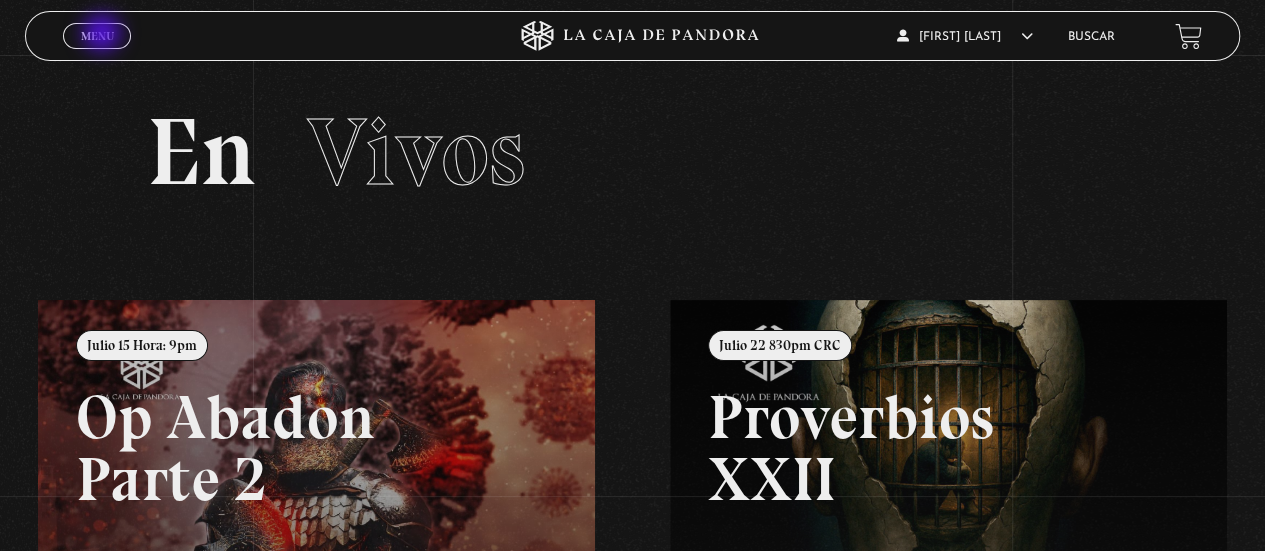click on "Menu" at bounding box center (97, 36) 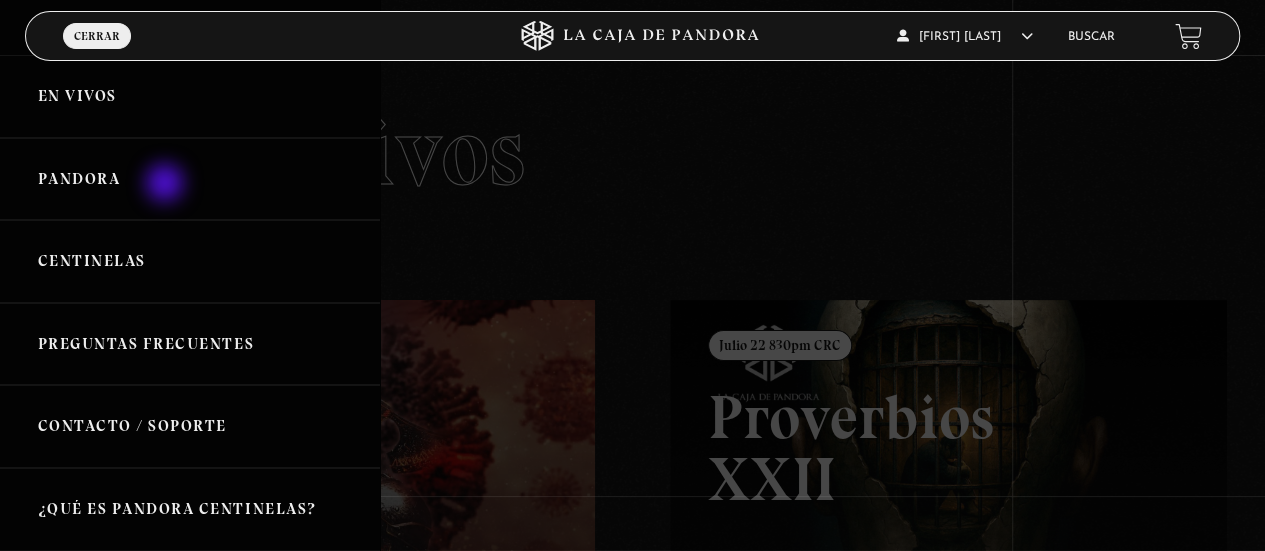 click on "Pandora" at bounding box center (190, 179) 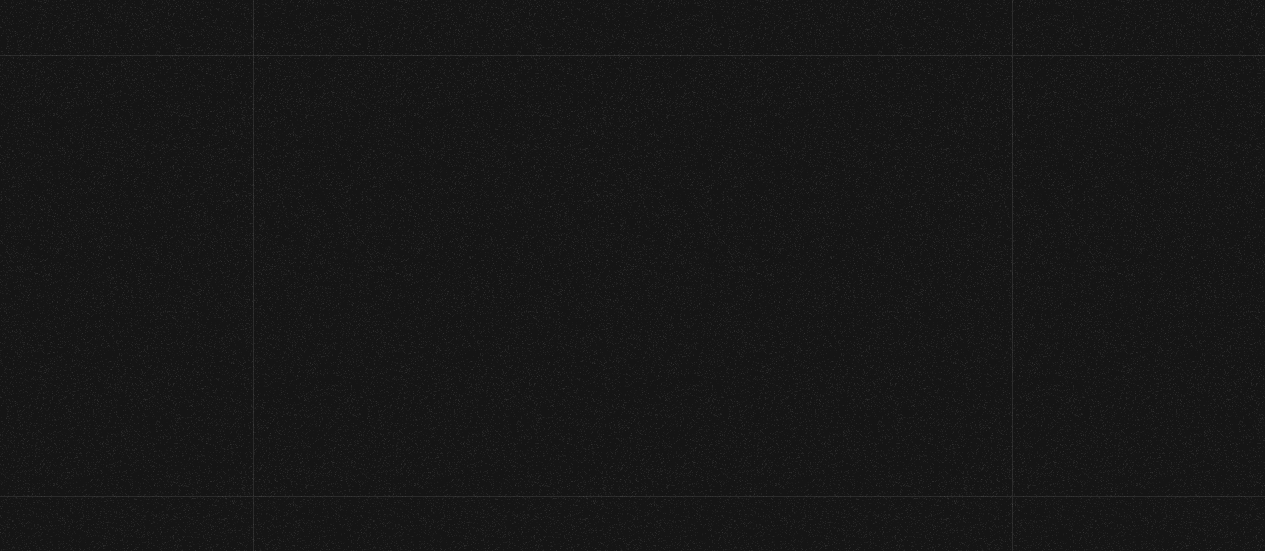 scroll, scrollTop: 0, scrollLeft: 0, axis: both 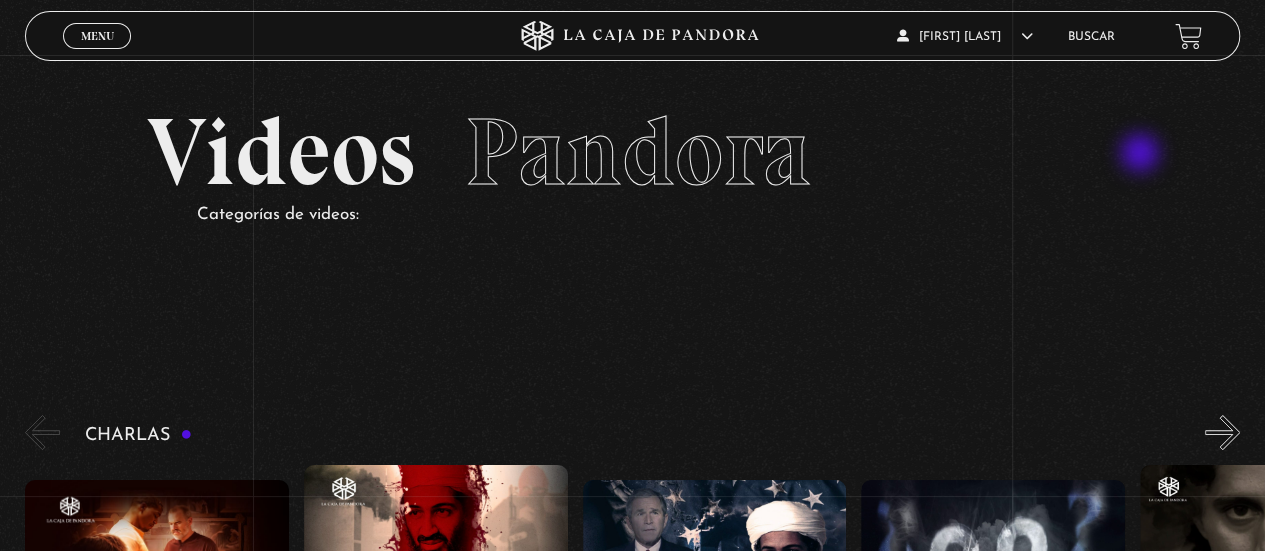 click on "Videos   Pandora
Categorías de videos:" at bounding box center [633, 168] 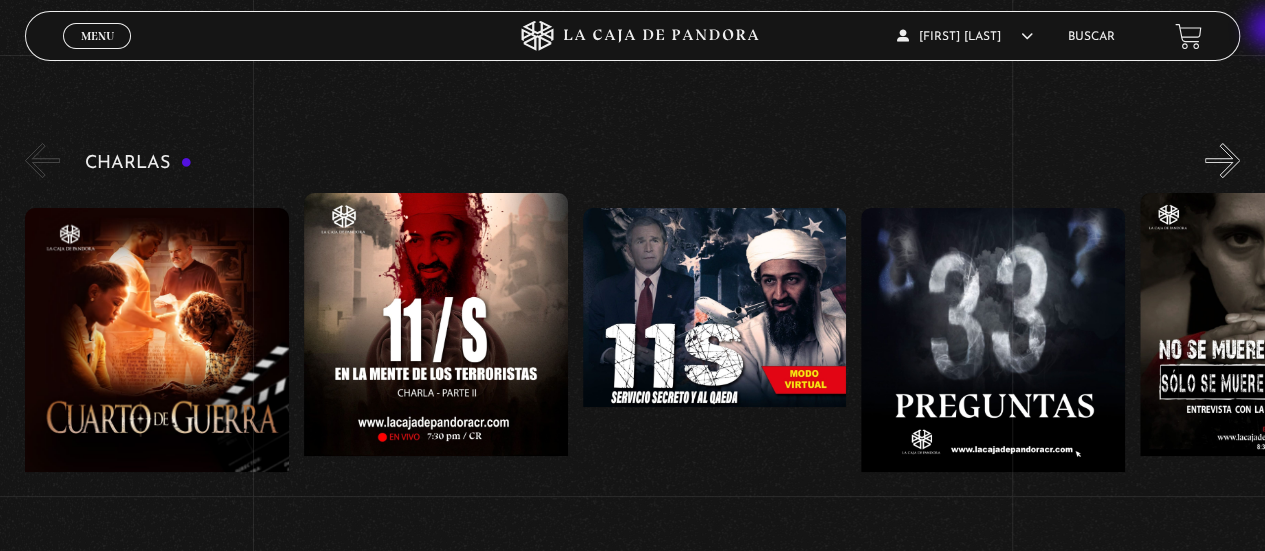 scroll, scrollTop: 221, scrollLeft: 0, axis: vertical 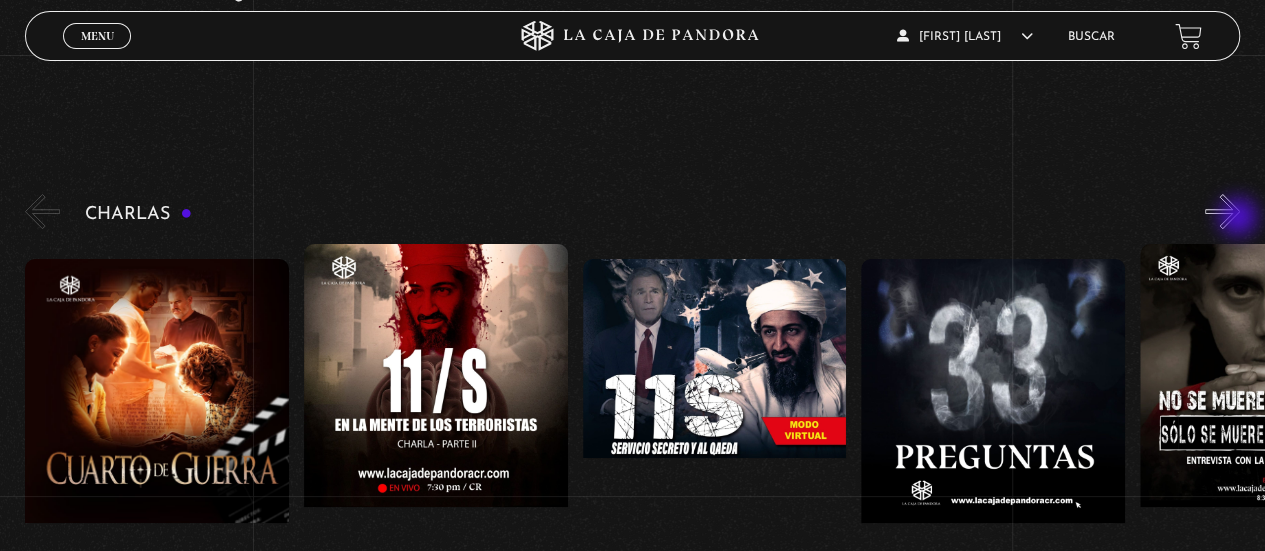 click on "»" at bounding box center [1222, 211] 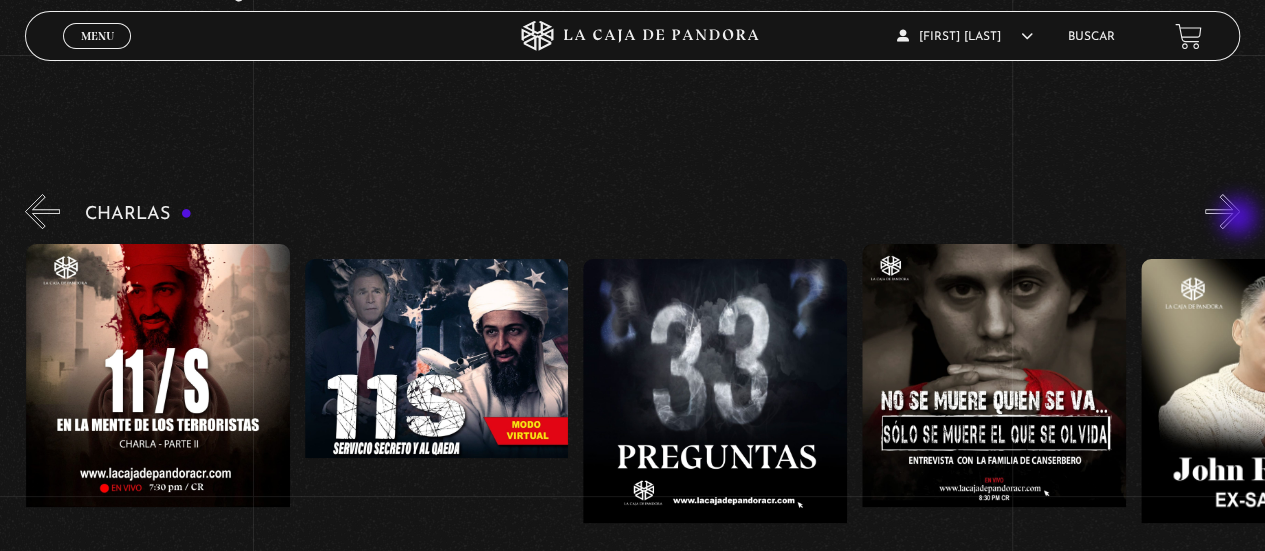 scroll, scrollTop: 0, scrollLeft: 278, axis: horizontal 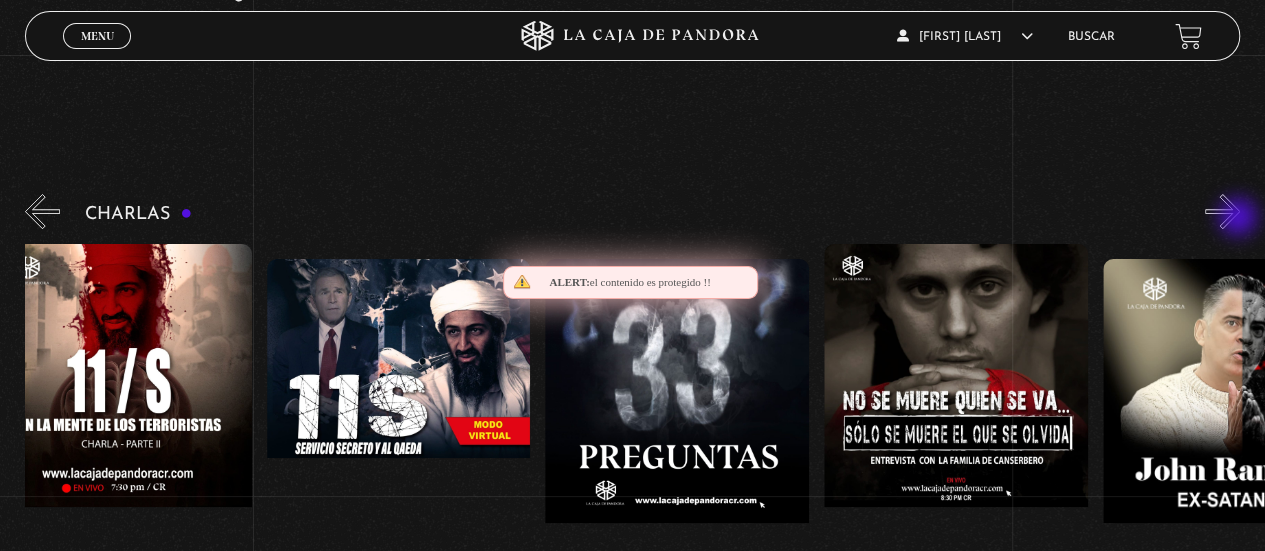 click on "»" at bounding box center (1222, 211) 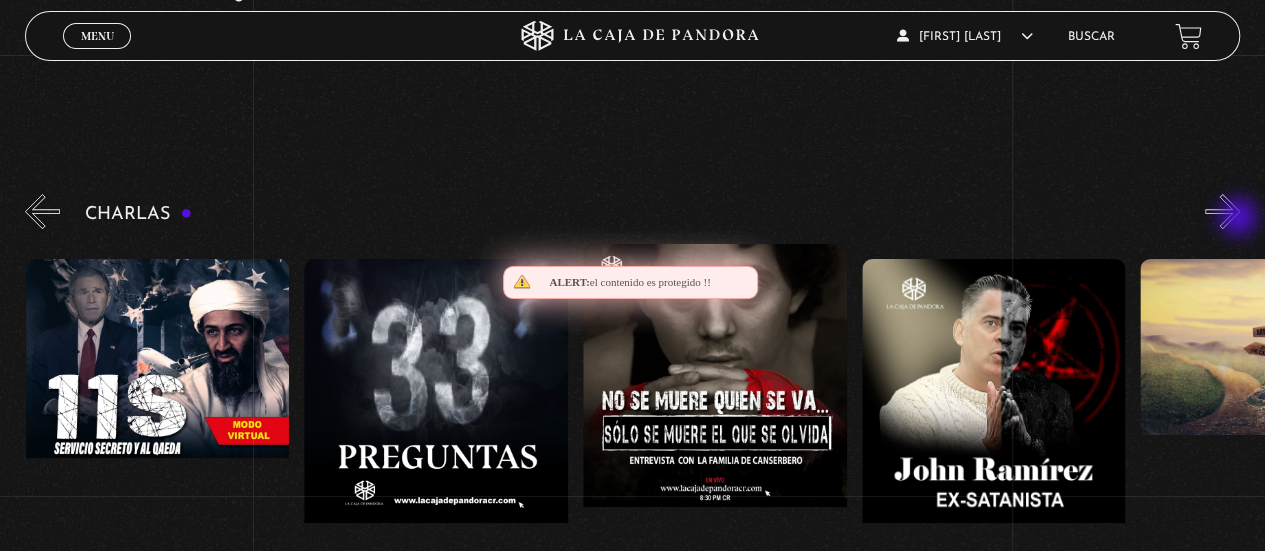 click on "»" at bounding box center (1222, 211) 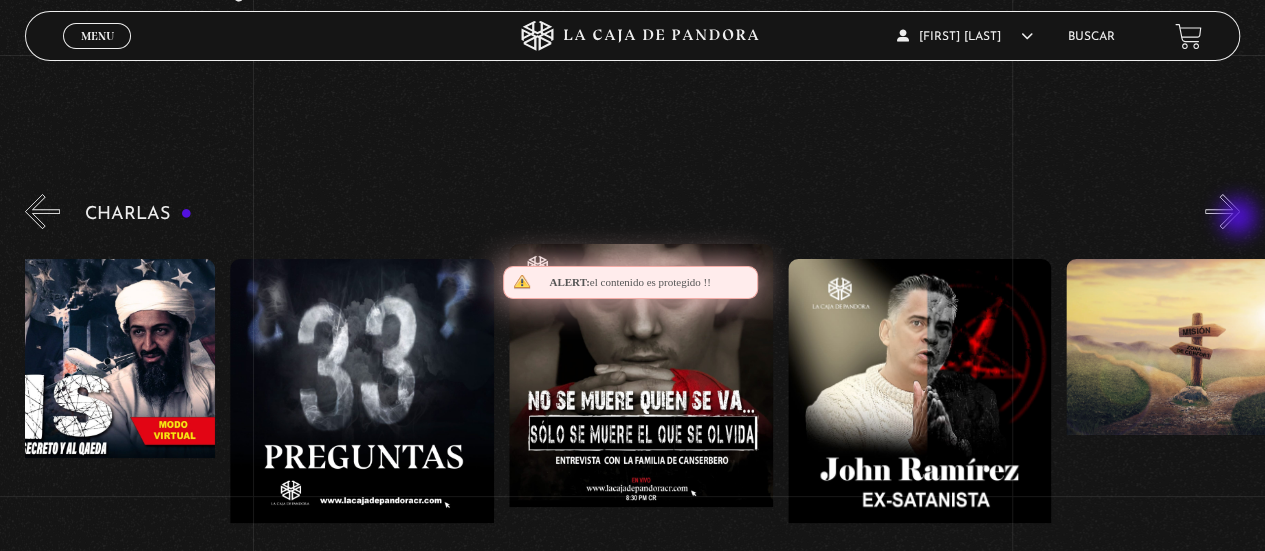 click on "»" at bounding box center [1222, 211] 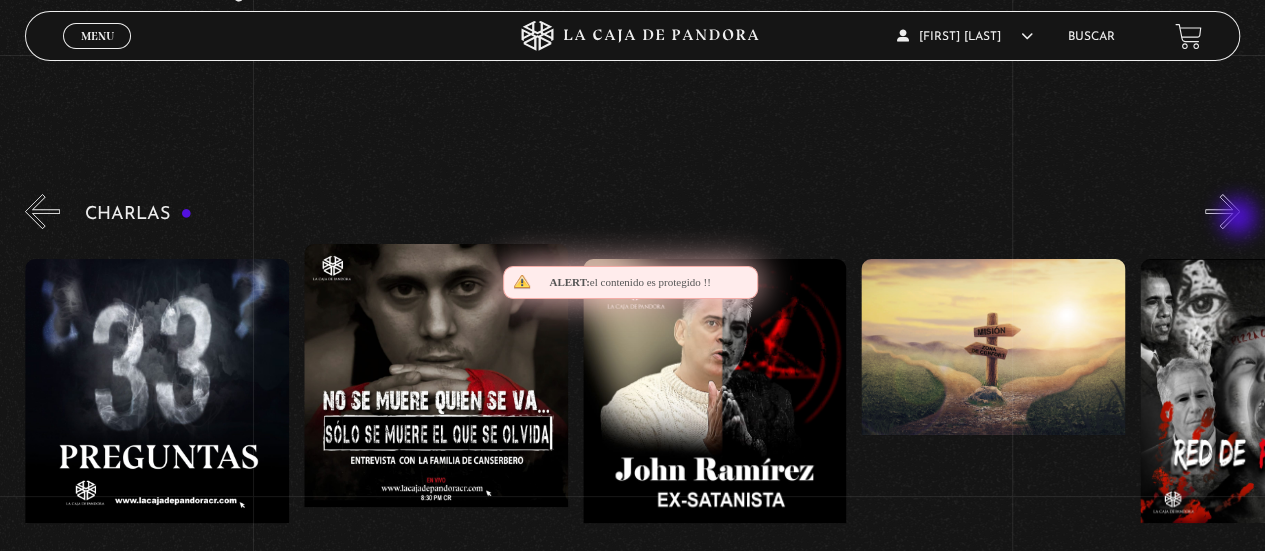 click on "»" at bounding box center [1222, 211] 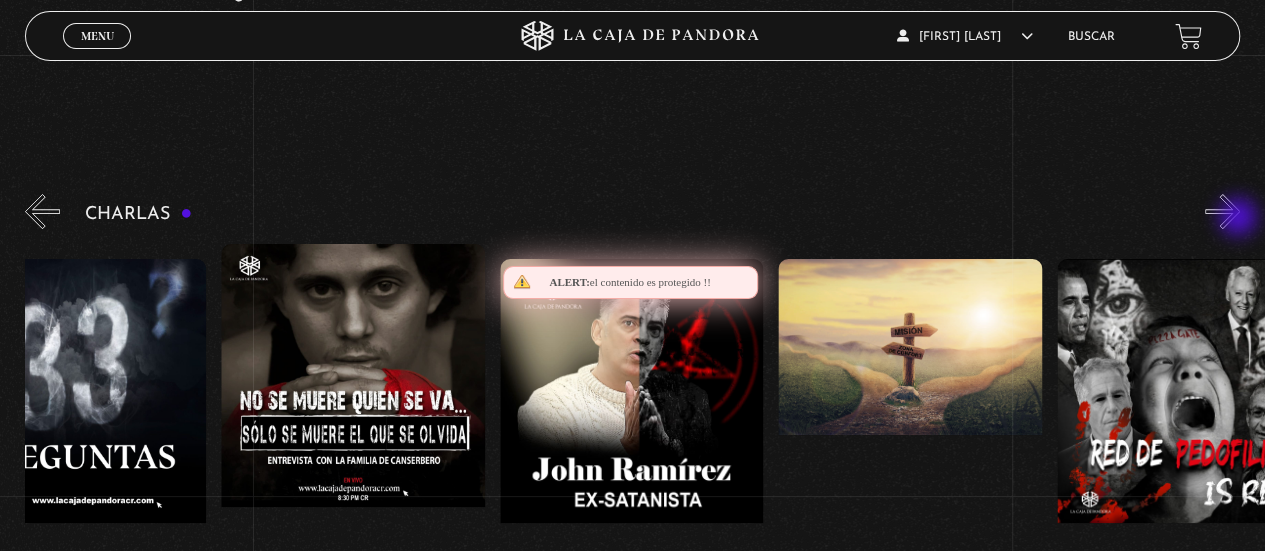 scroll, scrollTop: 0, scrollLeft: 974, axis: horizontal 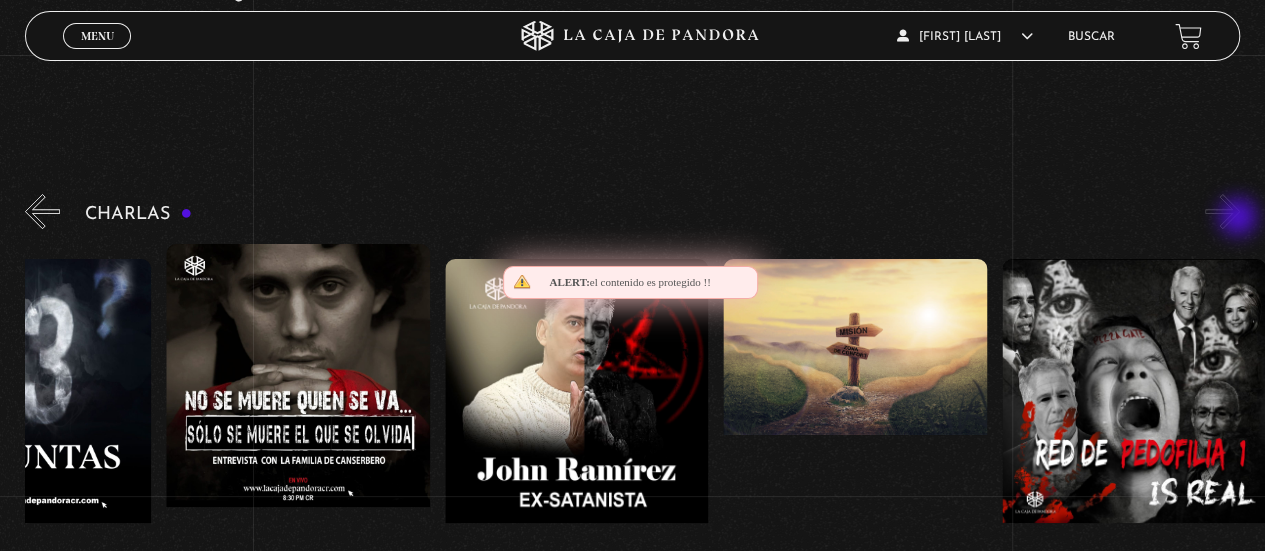 click on "»" at bounding box center (1222, 211) 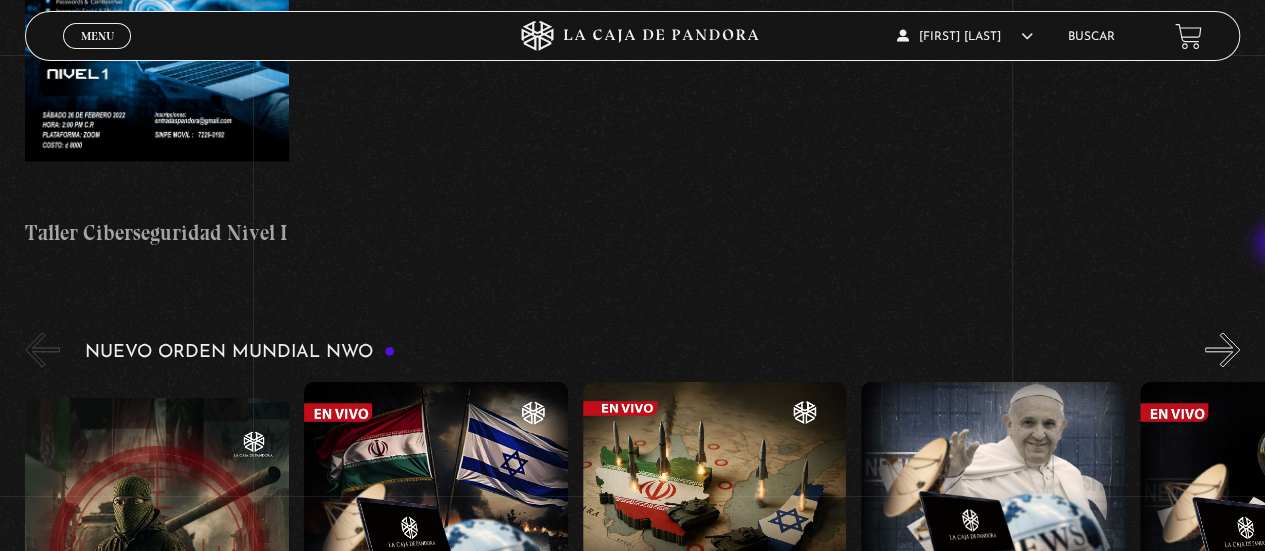 scroll, scrollTop: 1667, scrollLeft: 0, axis: vertical 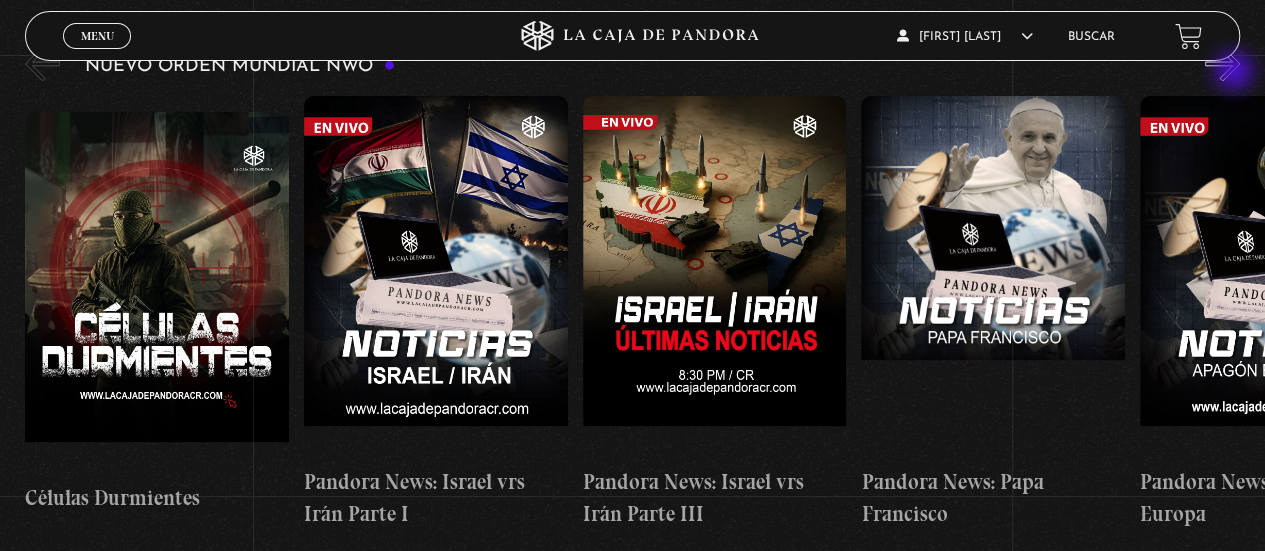 click on "»" at bounding box center (1222, 63) 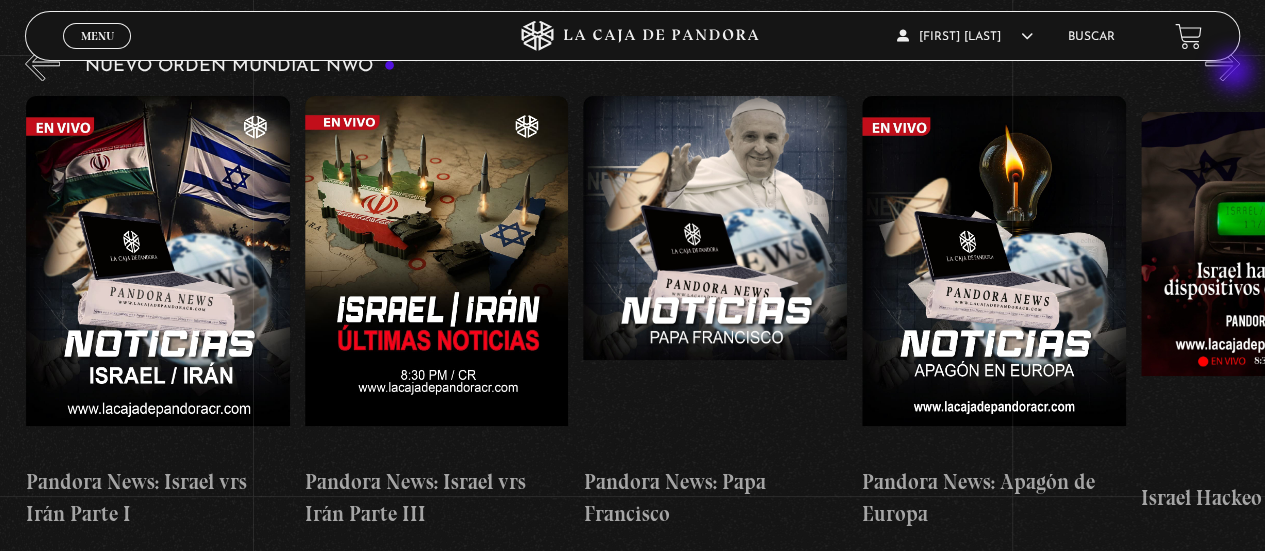 click on "»" at bounding box center (1222, 63) 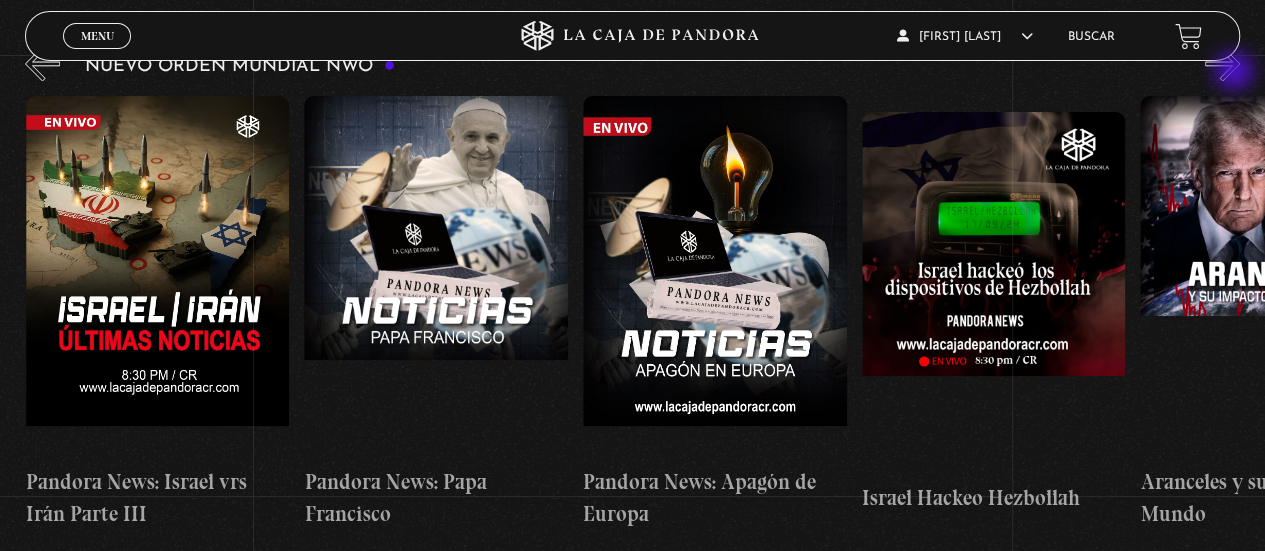 click on "»" at bounding box center [1222, 63] 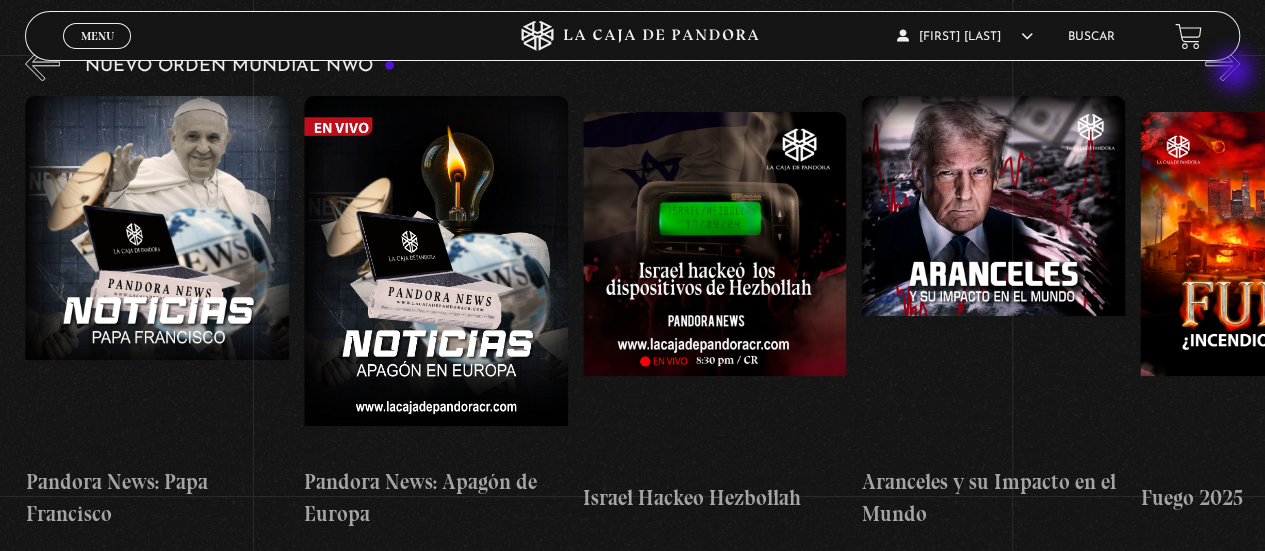 click on "»" at bounding box center (1222, 63) 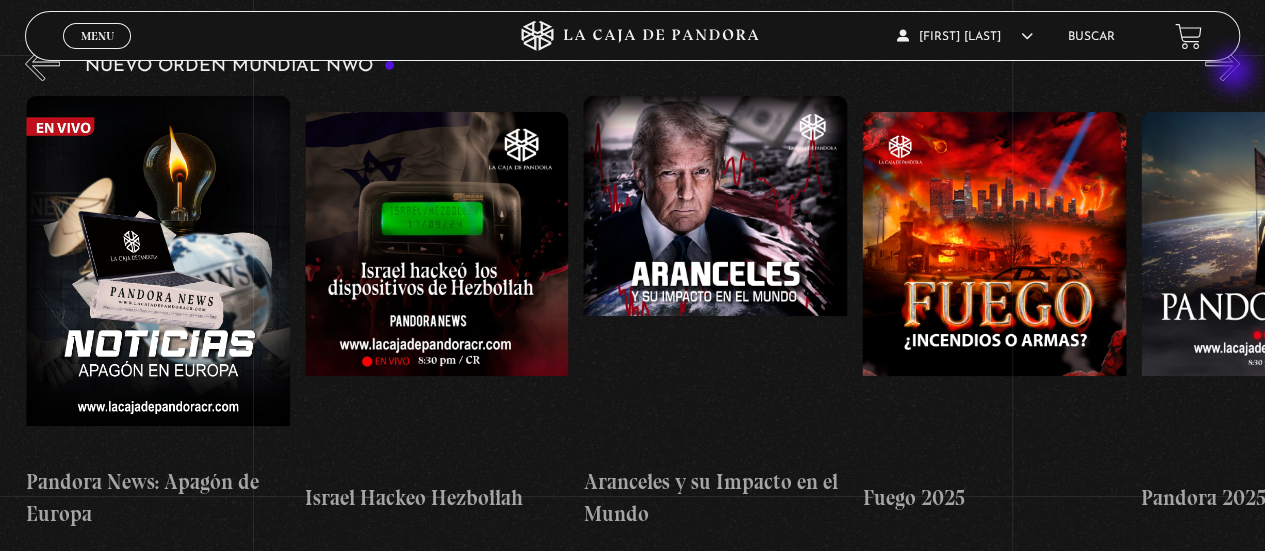 click on "»" at bounding box center (1222, 63) 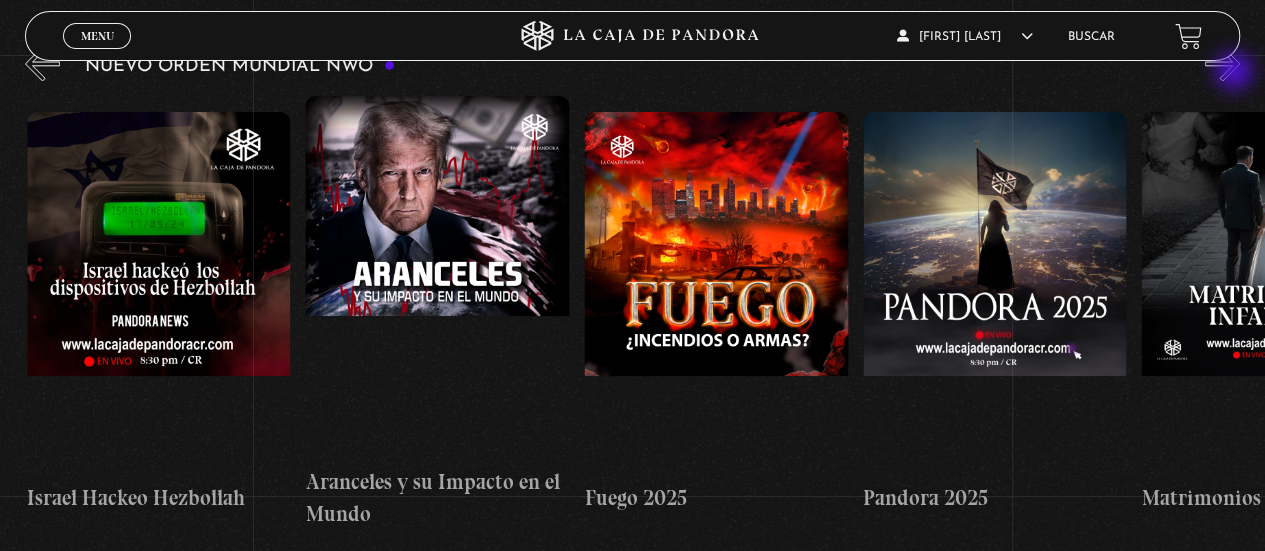 scroll, scrollTop: 0, scrollLeft: 1393, axis: horizontal 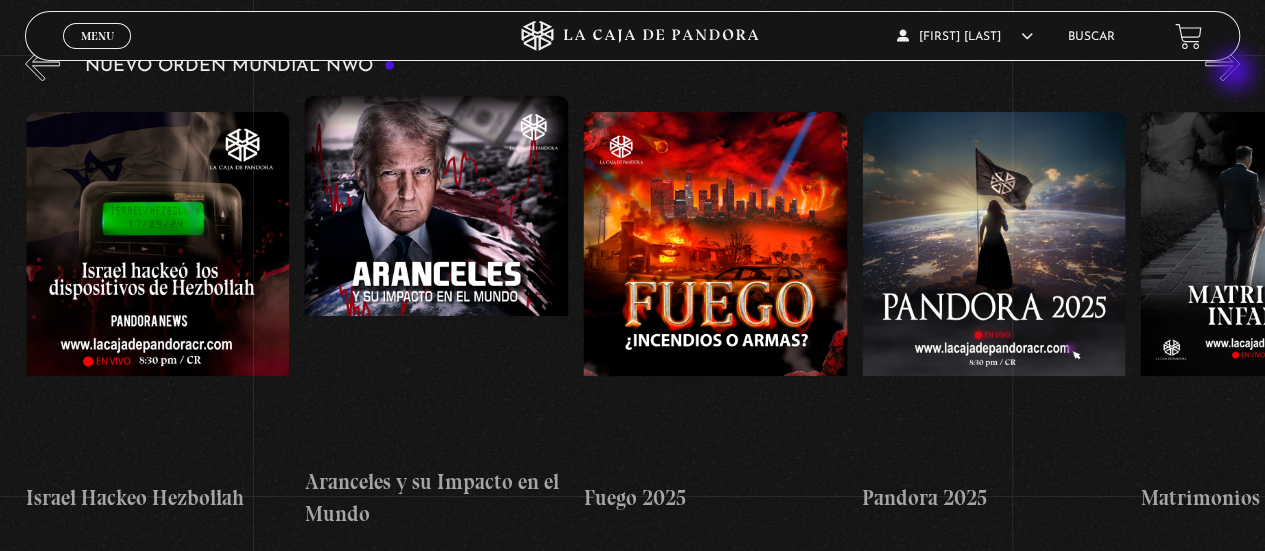 click on "»" at bounding box center [1222, 63] 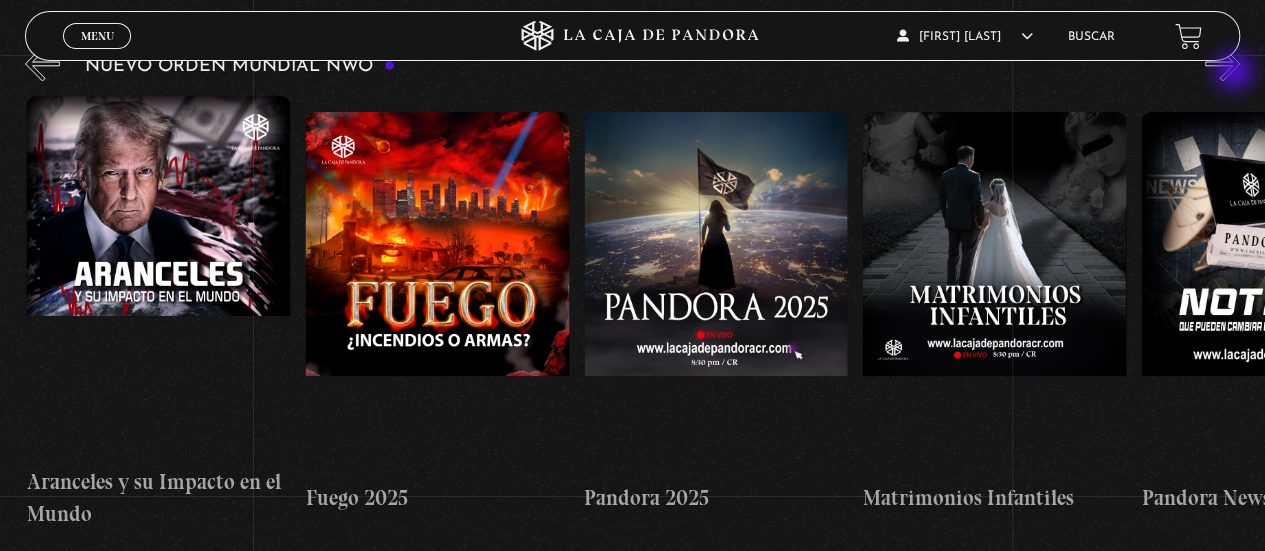 click on "»" at bounding box center (1222, 63) 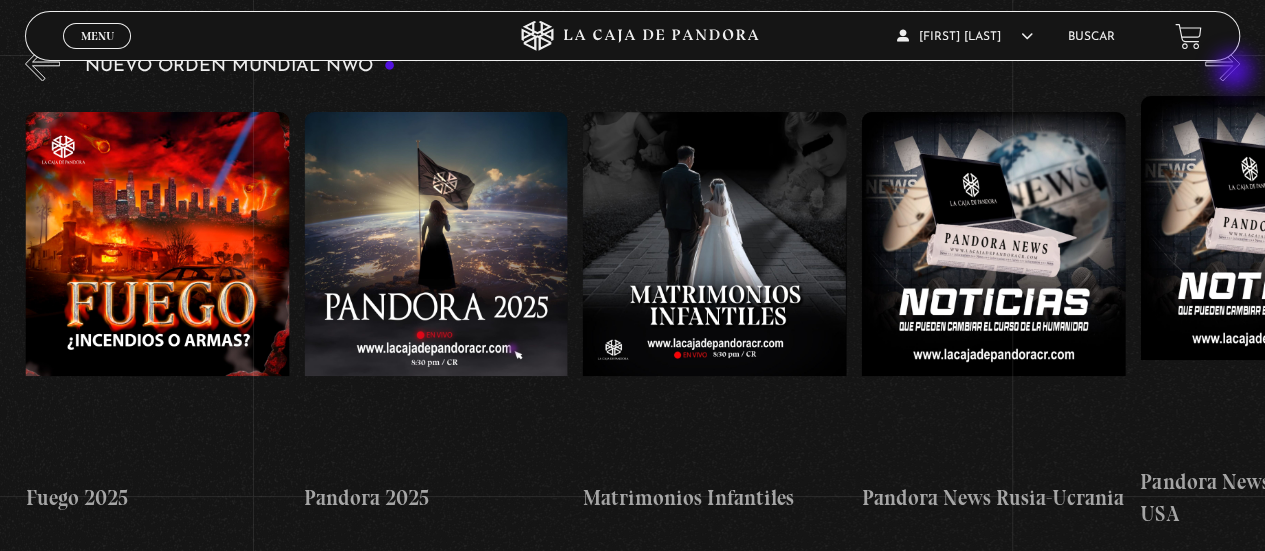click on "»" at bounding box center (1222, 63) 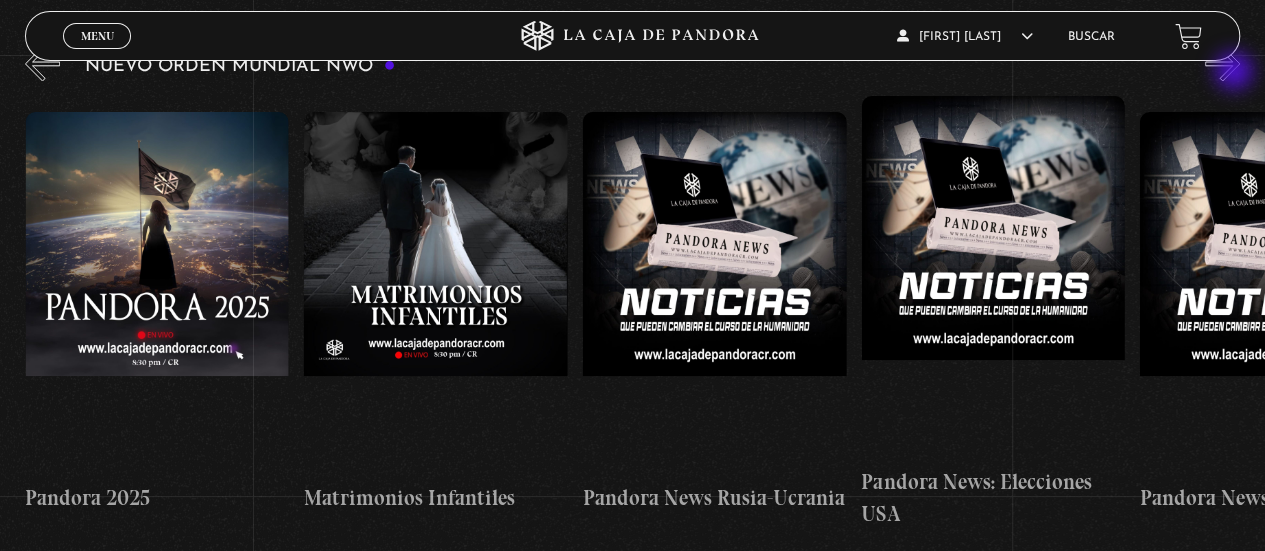 click on "»" at bounding box center [1222, 63] 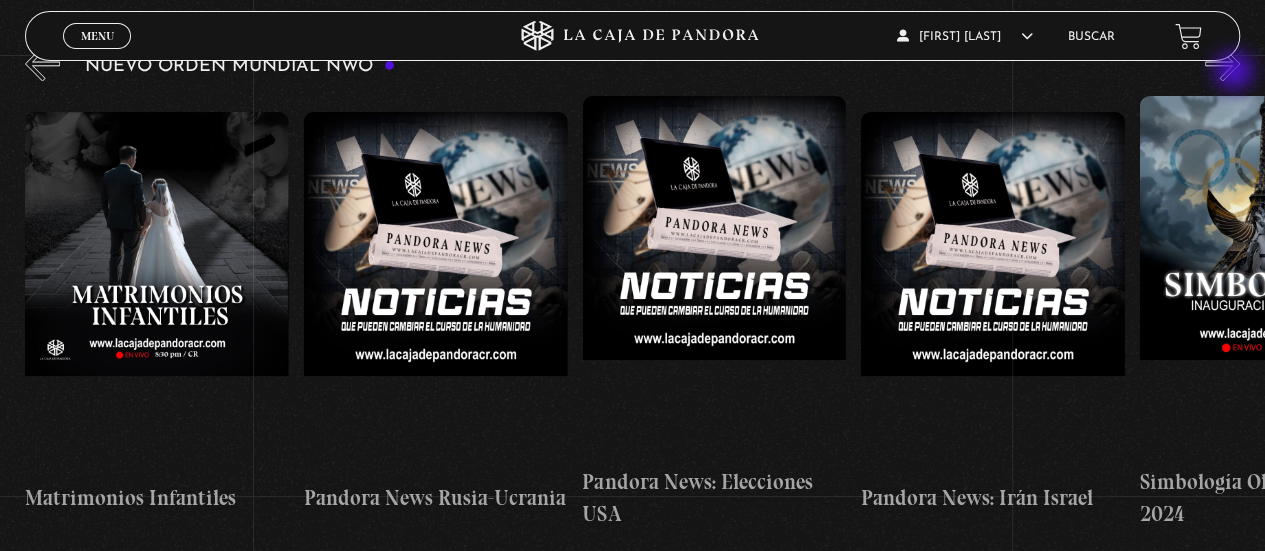 click on "»" at bounding box center (1222, 63) 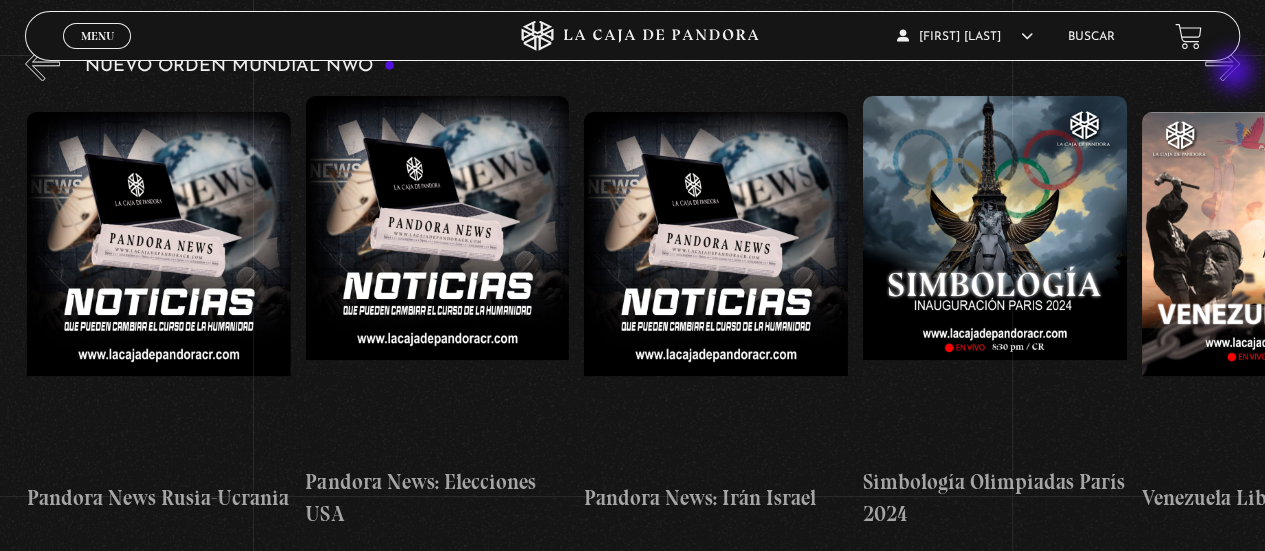 click on "»" at bounding box center [1222, 63] 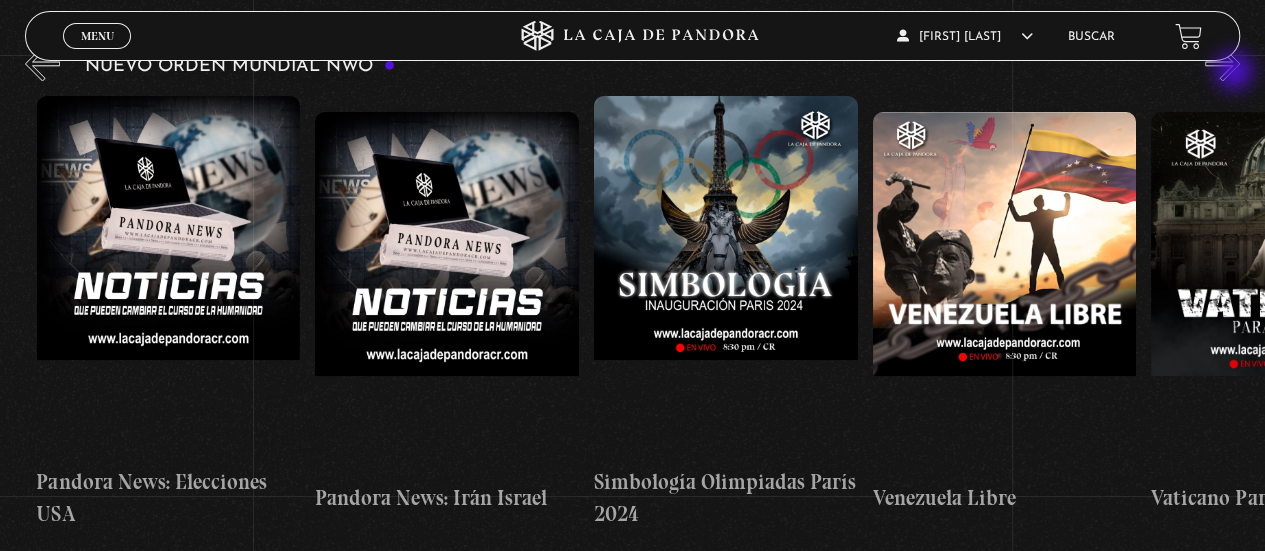 click on "»" at bounding box center (1222, 63) 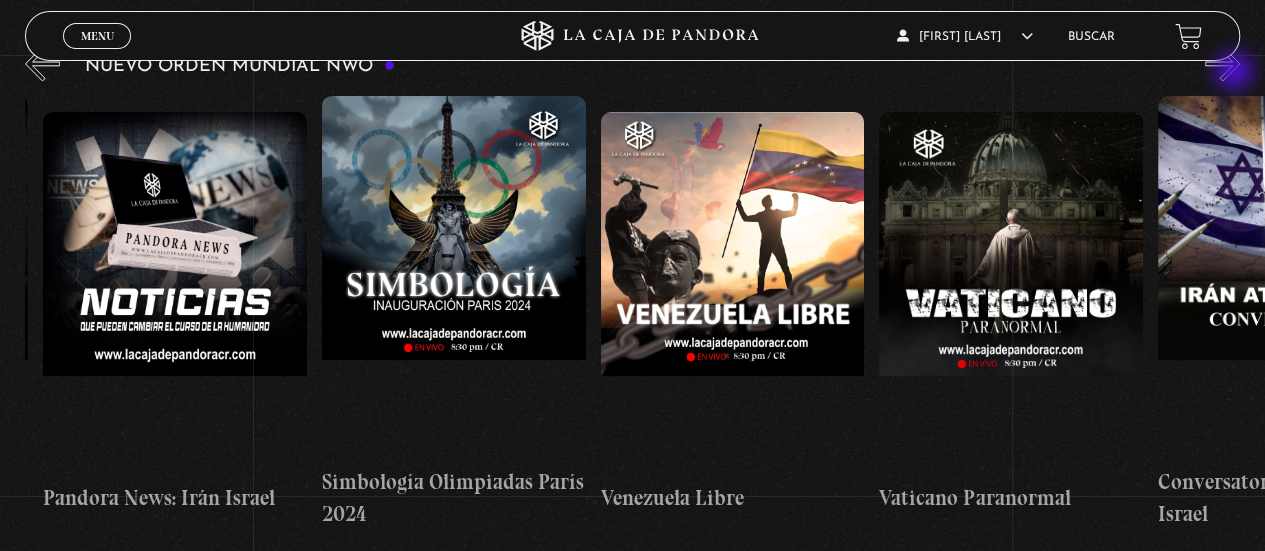 click on "»" at bounding box center [1222, 63] 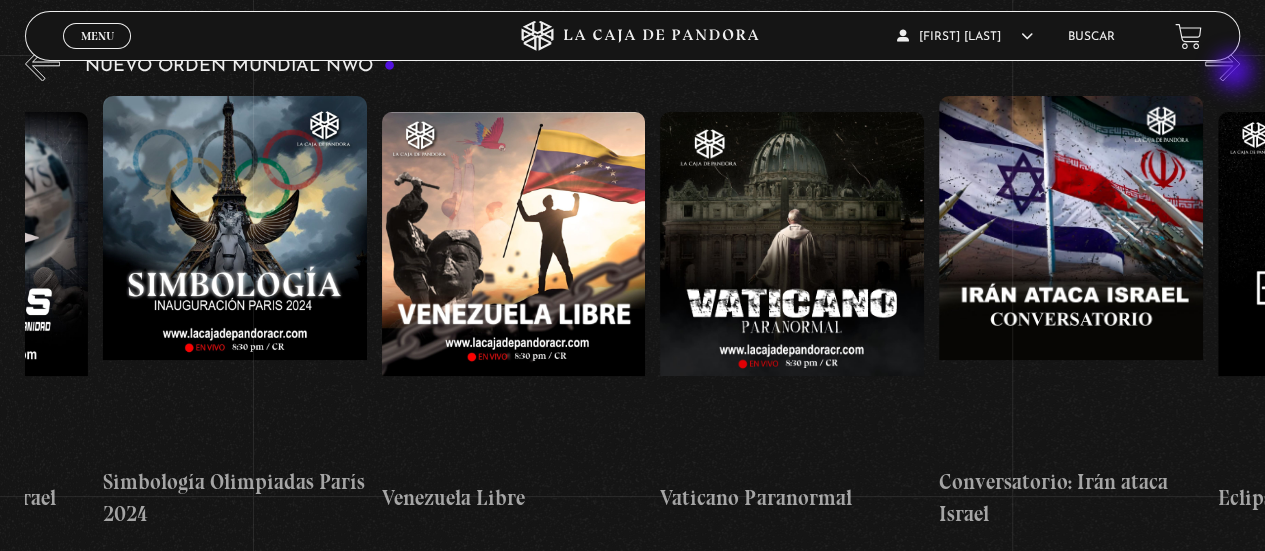click on "»" at bounding box center (1222, 63) 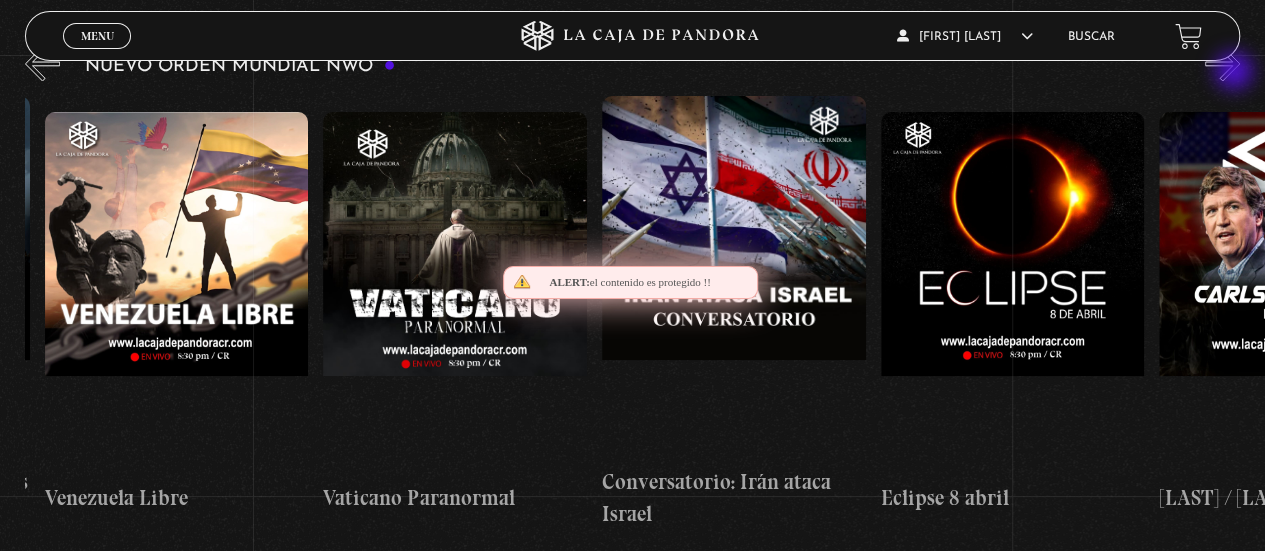 click on "»" at bounding box center (1222, 63) 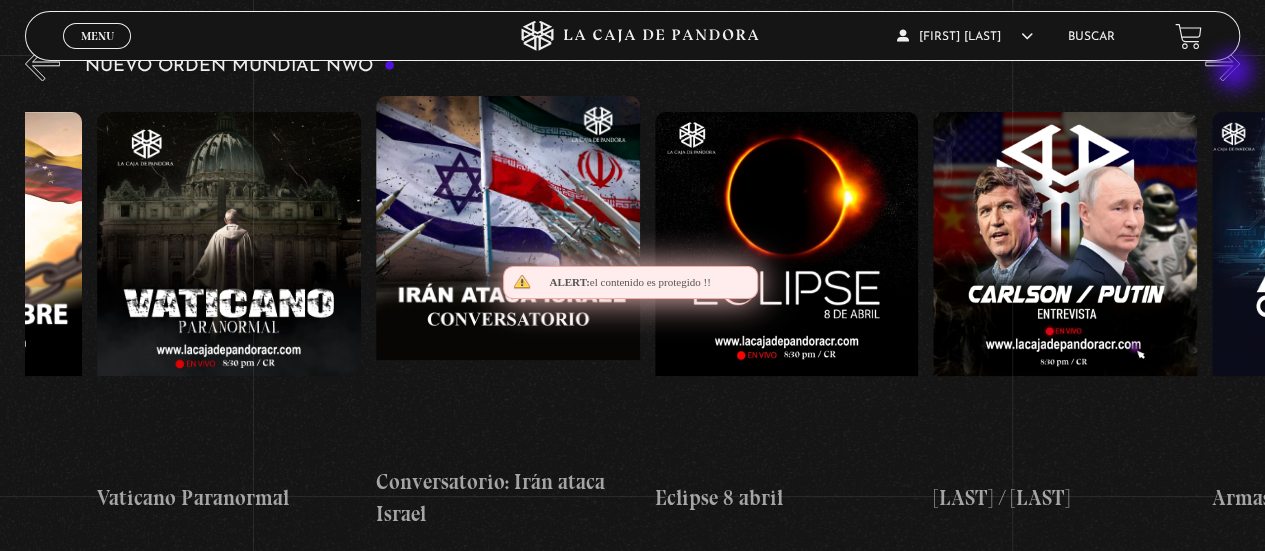 click on "»" at bounding box center [1222, 63] 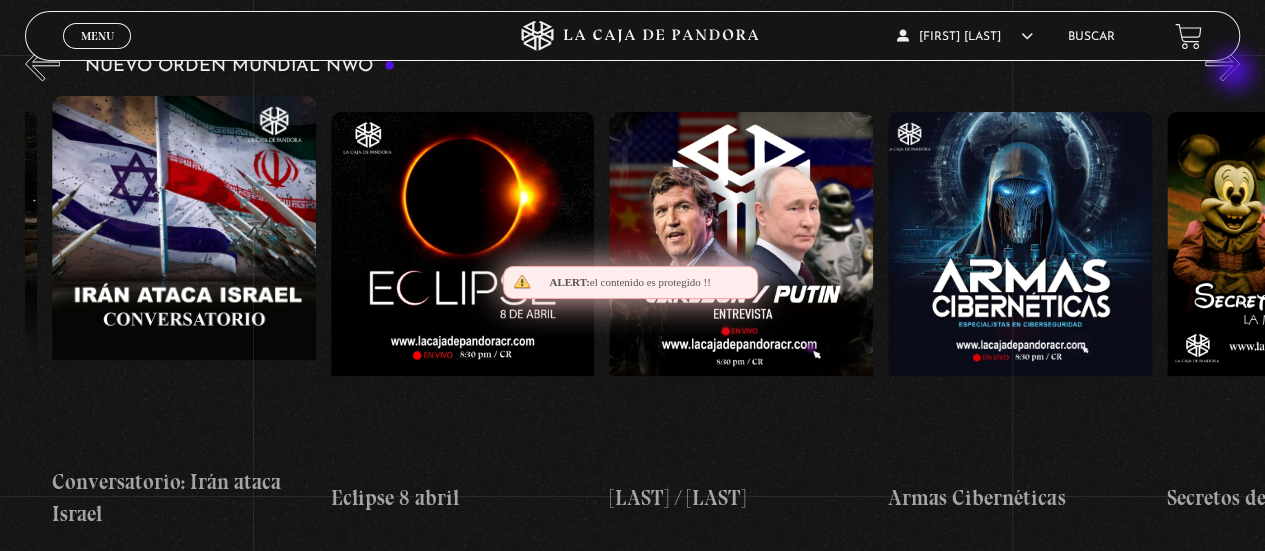 click on "»" at bounding box center (1222, 63) 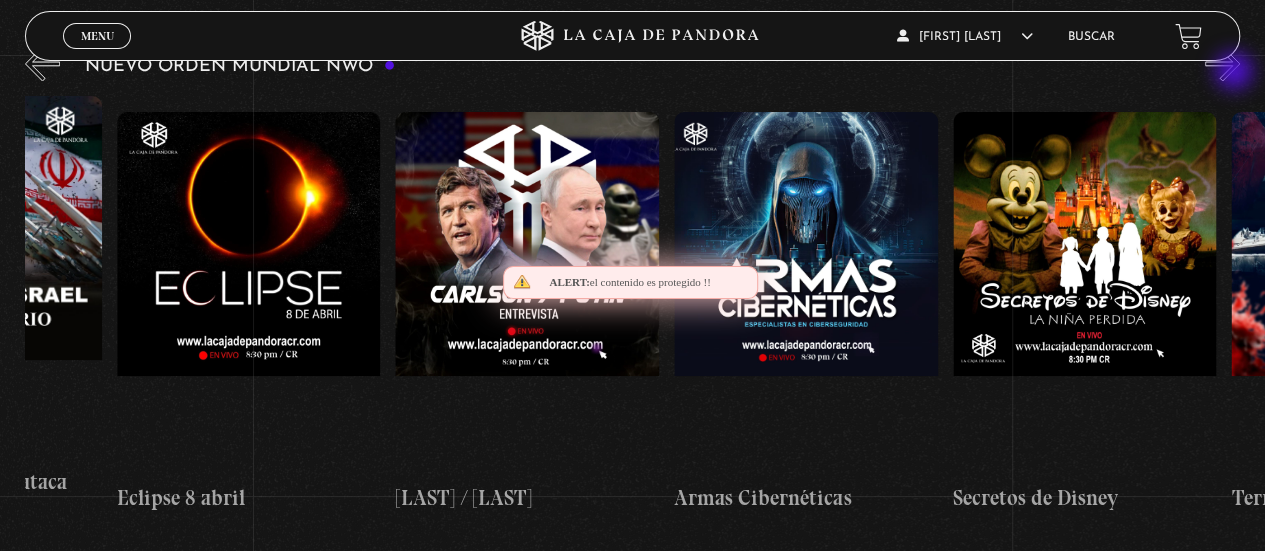 click on "»" at bounding box center (1222, 63) 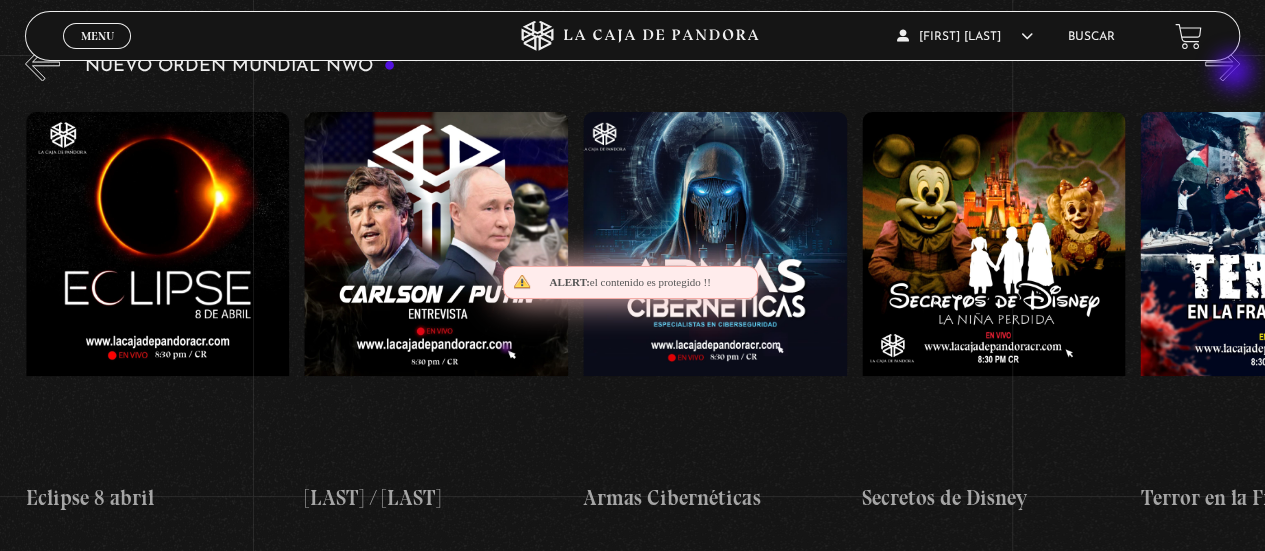 click on "»" at bounding box center [1222, 63] 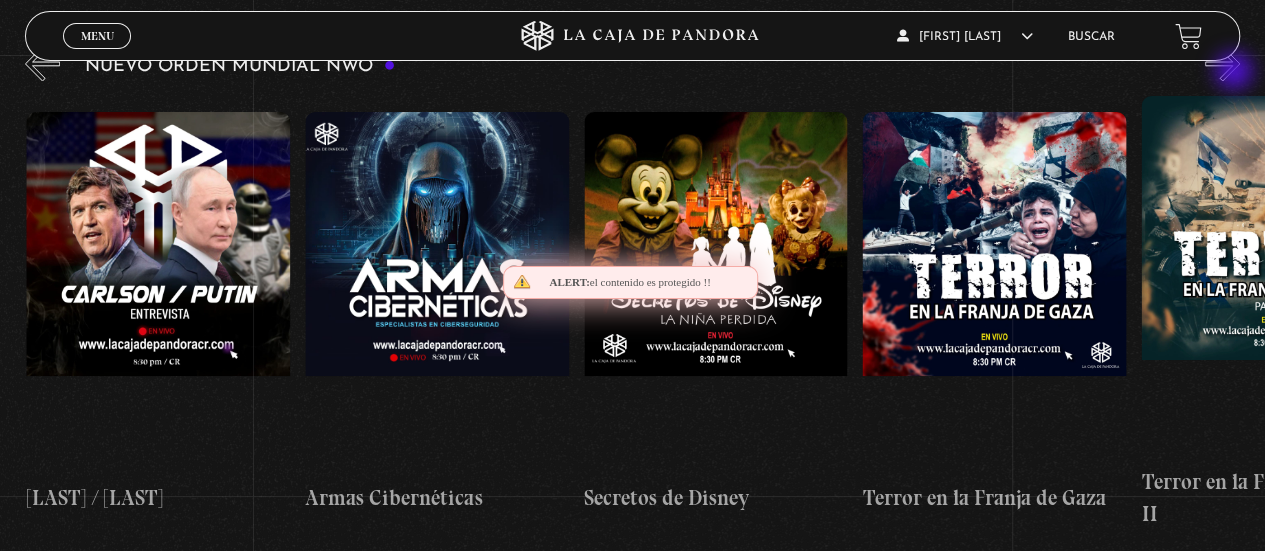 scroll, scrollTop: 0, scrollLeft: 5016, axis: horizontal 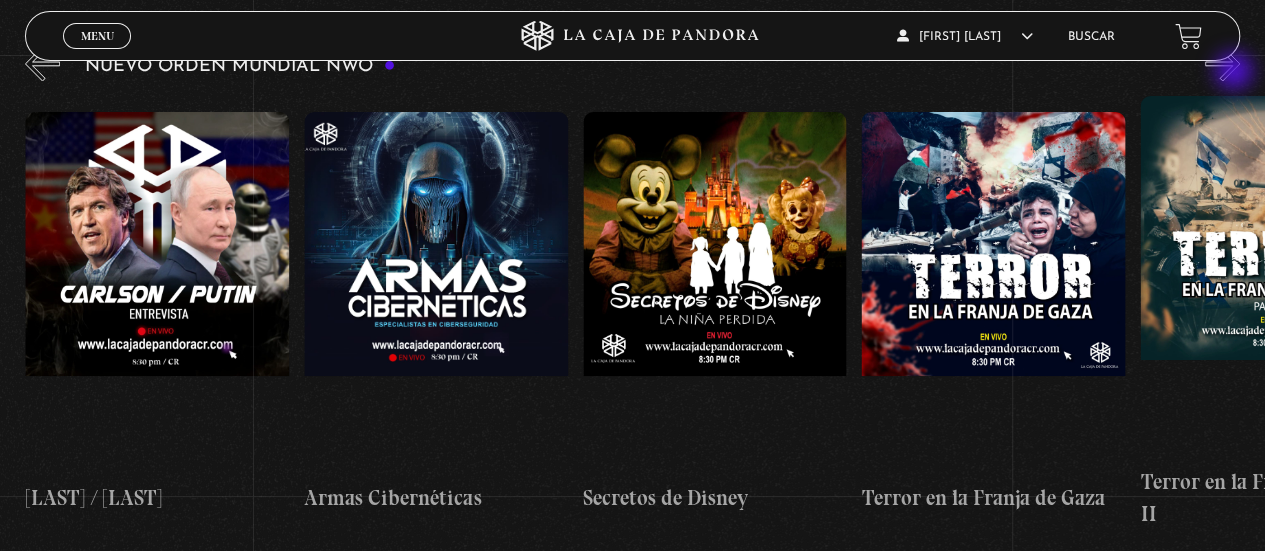click on "»" at bounding box center (1222, 63) 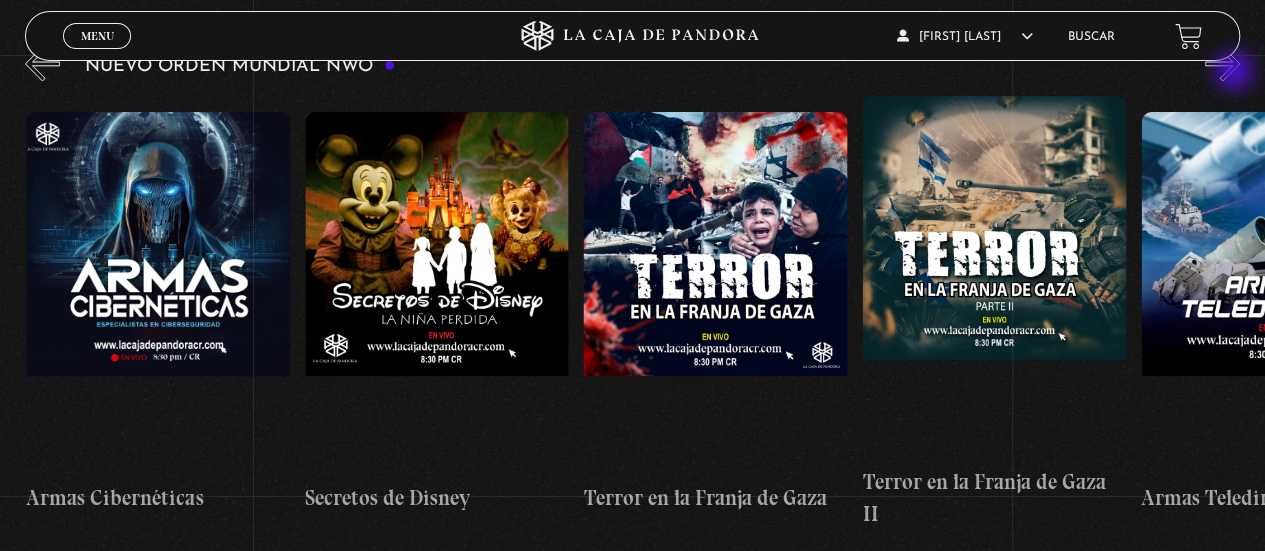 click on "»" at bounding box center [1222, 63] 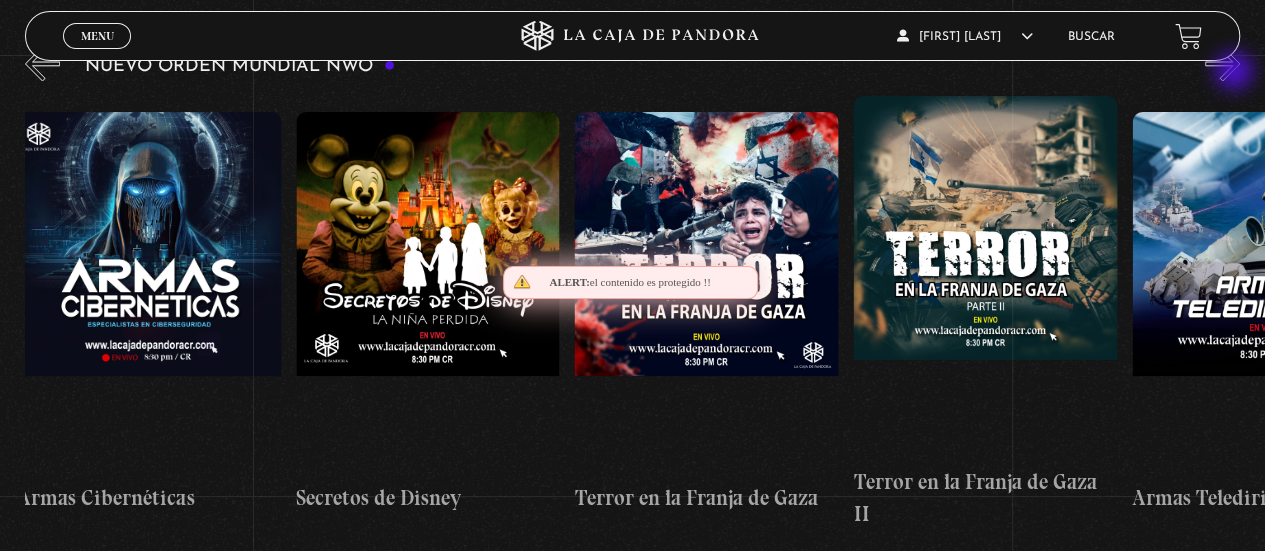 click on "»" at bounding box center [1222, 63] 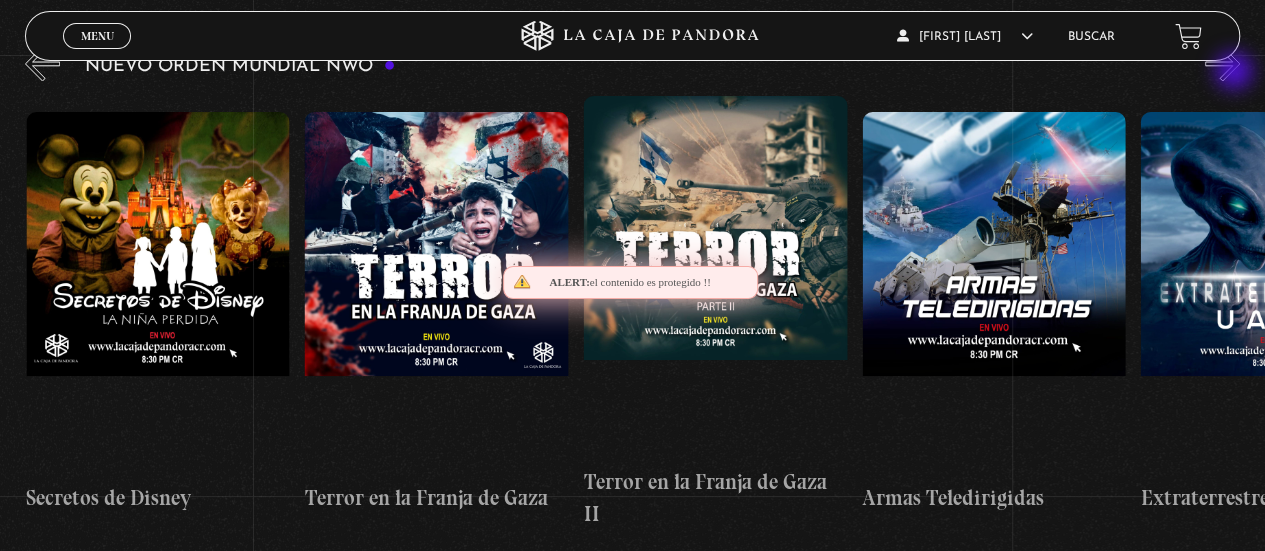 click on "»" at bounding box center (1222, 63) 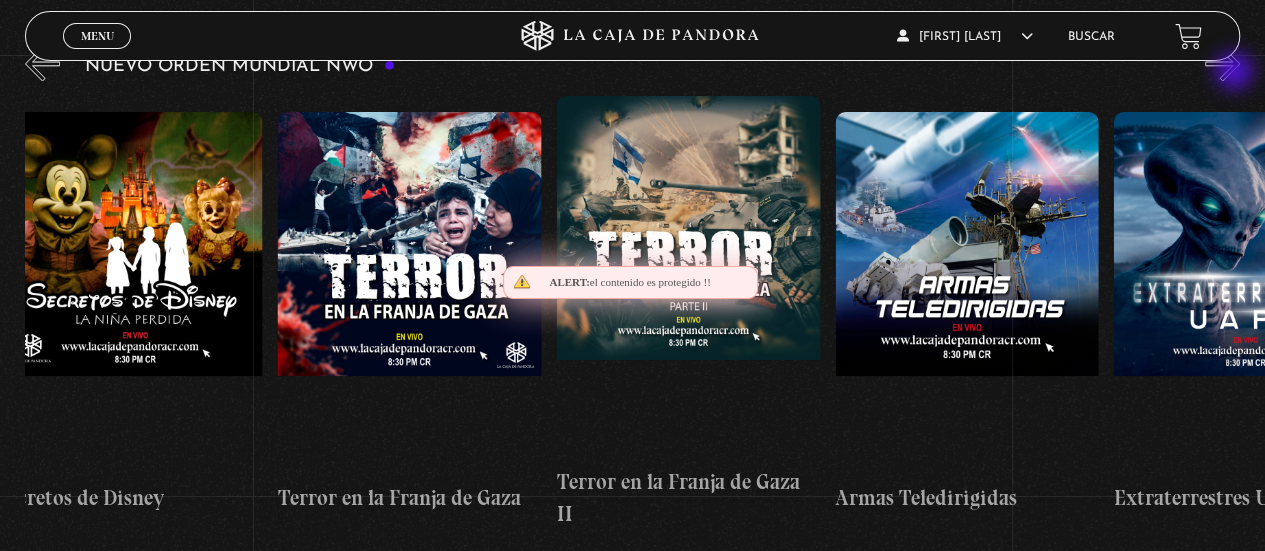 click on "»" at bounding box center (1222, 63) 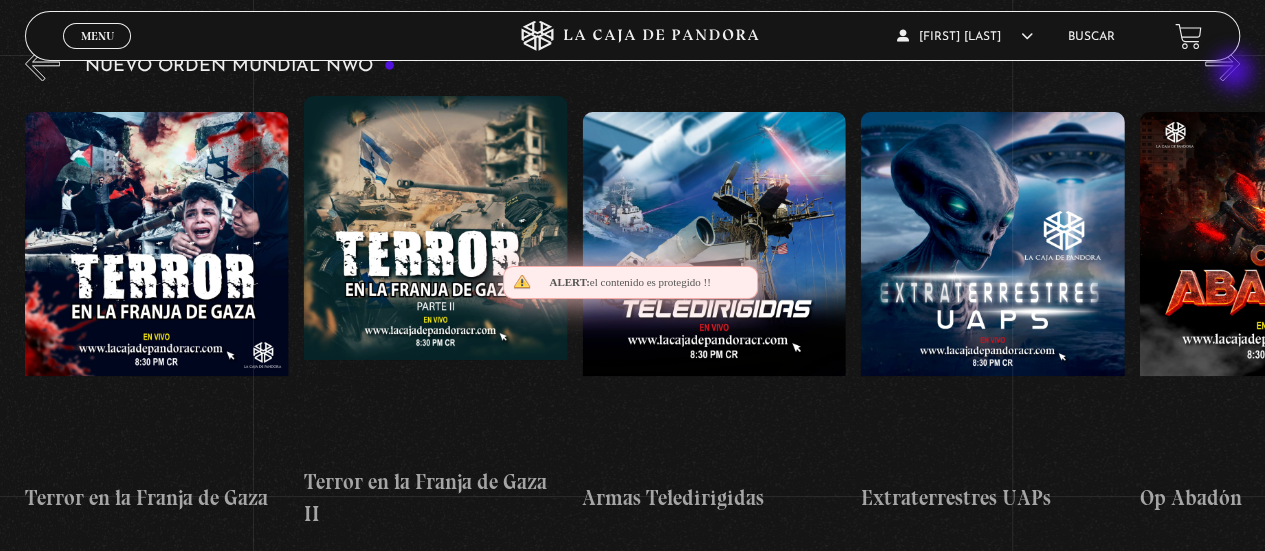 click on "»" at bounding box center (1222, 63) 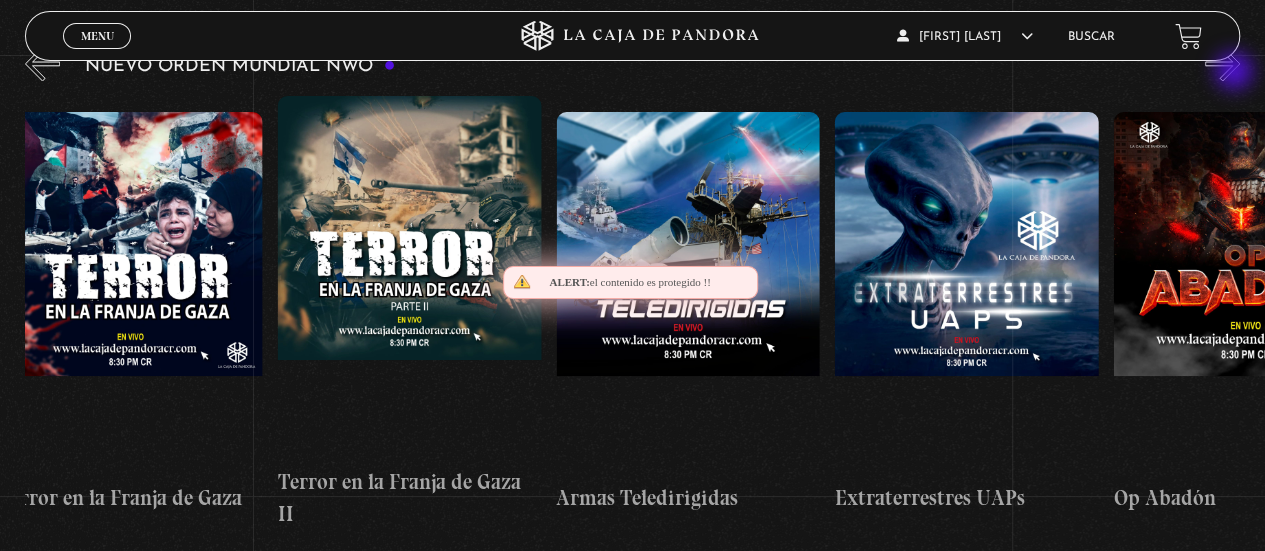 click on "»" at bounding box center [1222, 63] 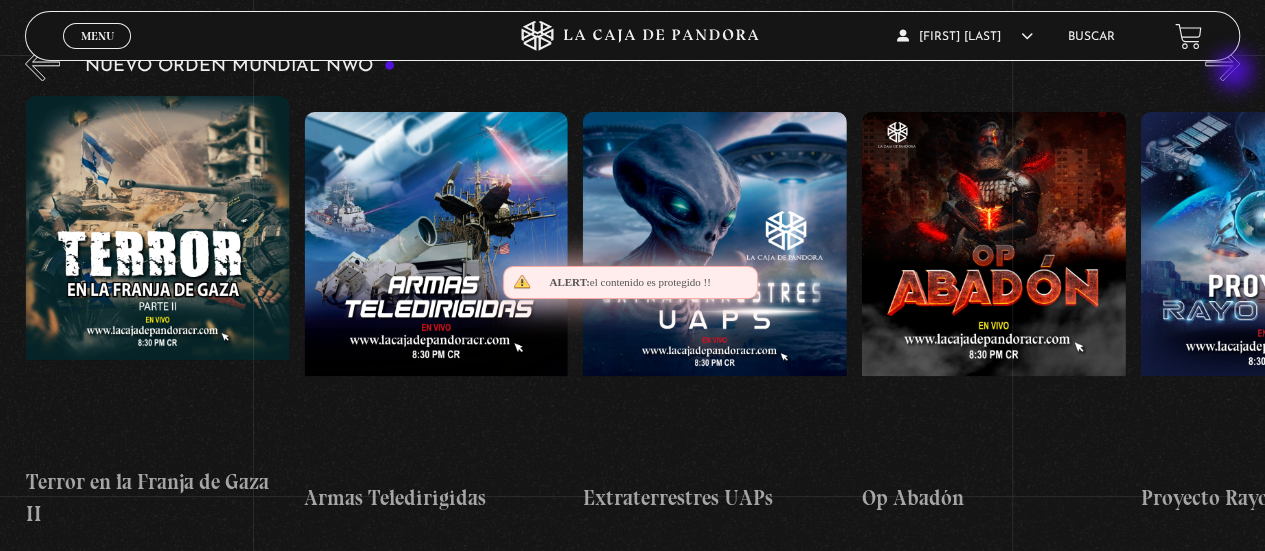 click on "»" at bounding box center (1222, 63) 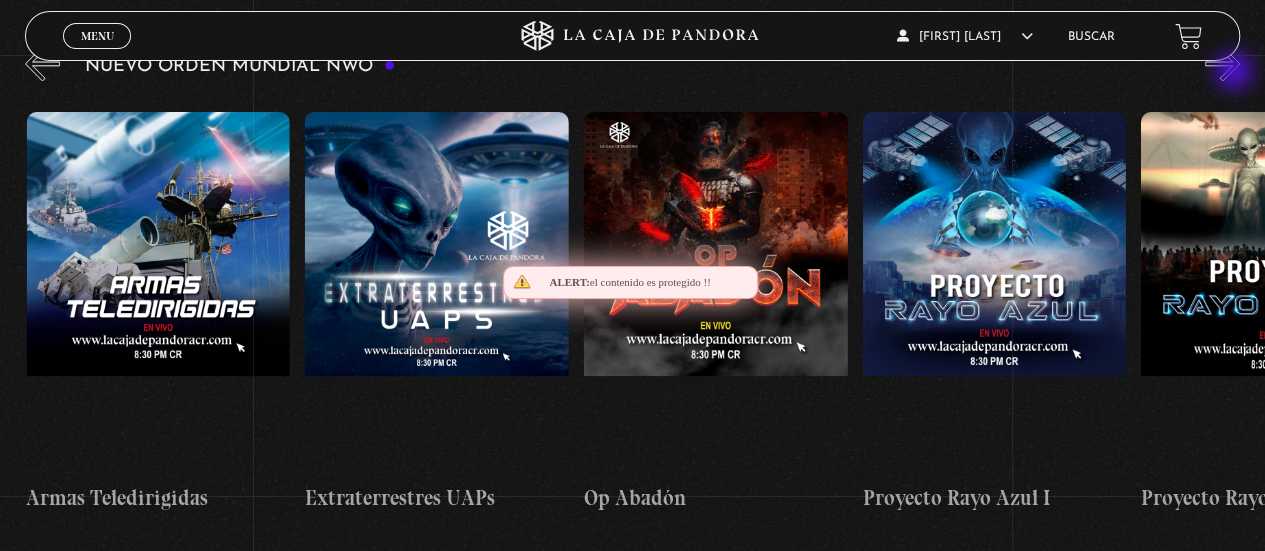 scroll, scrollTop: 0, scrollLeft: 6409, axis: horizontal 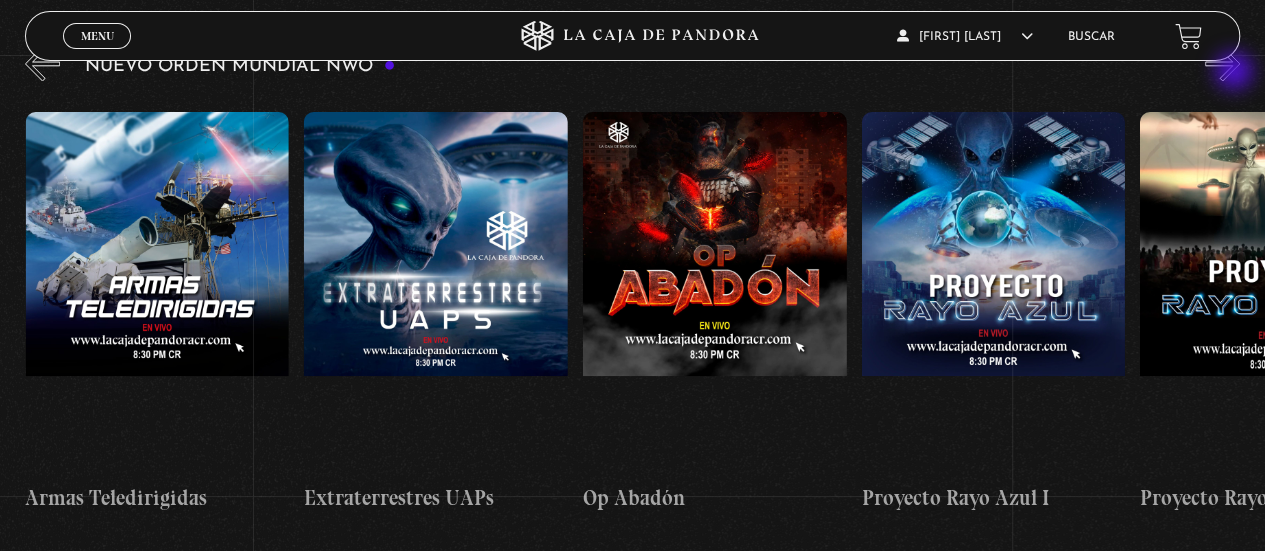 click on "»" at bounding box center (1222, 63) 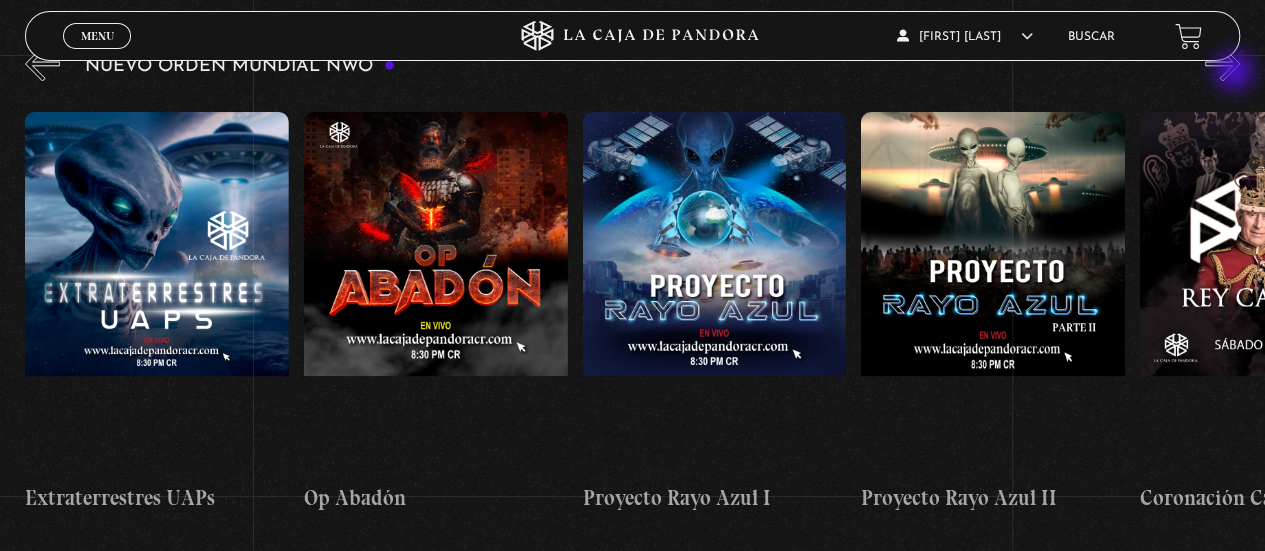 click on "»" at bounding box center (1222, 63) 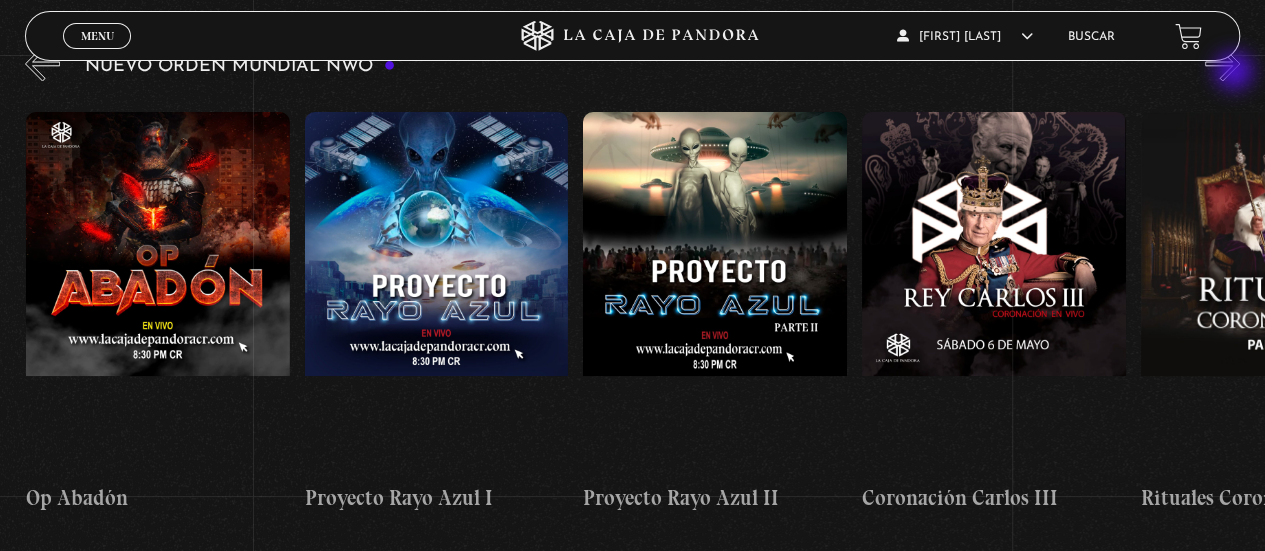click on "»" at bounding box center [1222, 63] 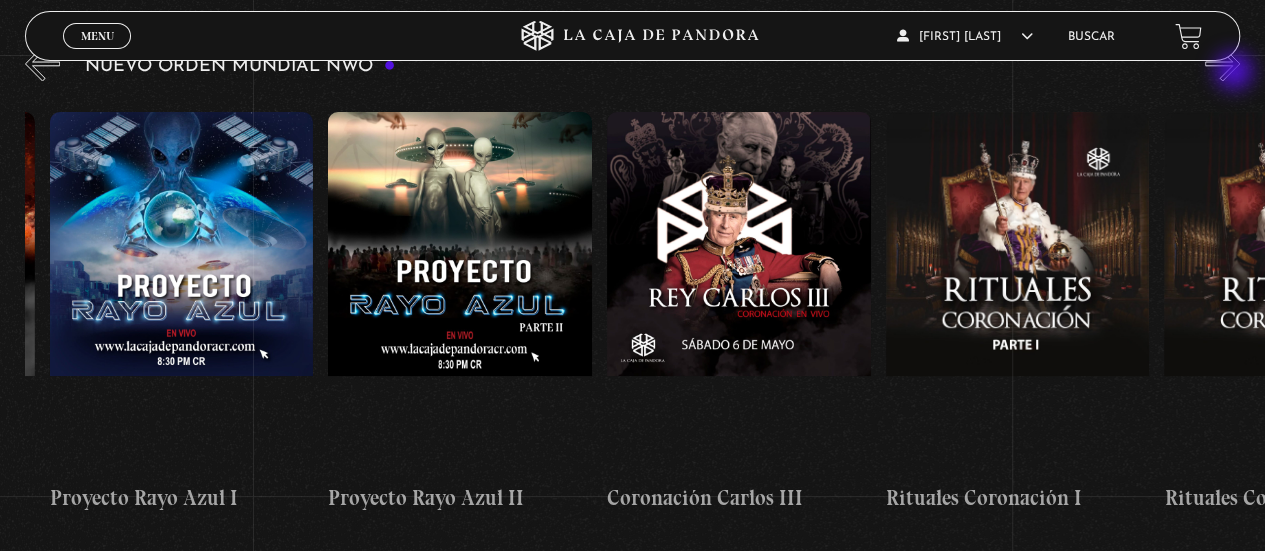 click on "»" at bounding box center (1222, 63) 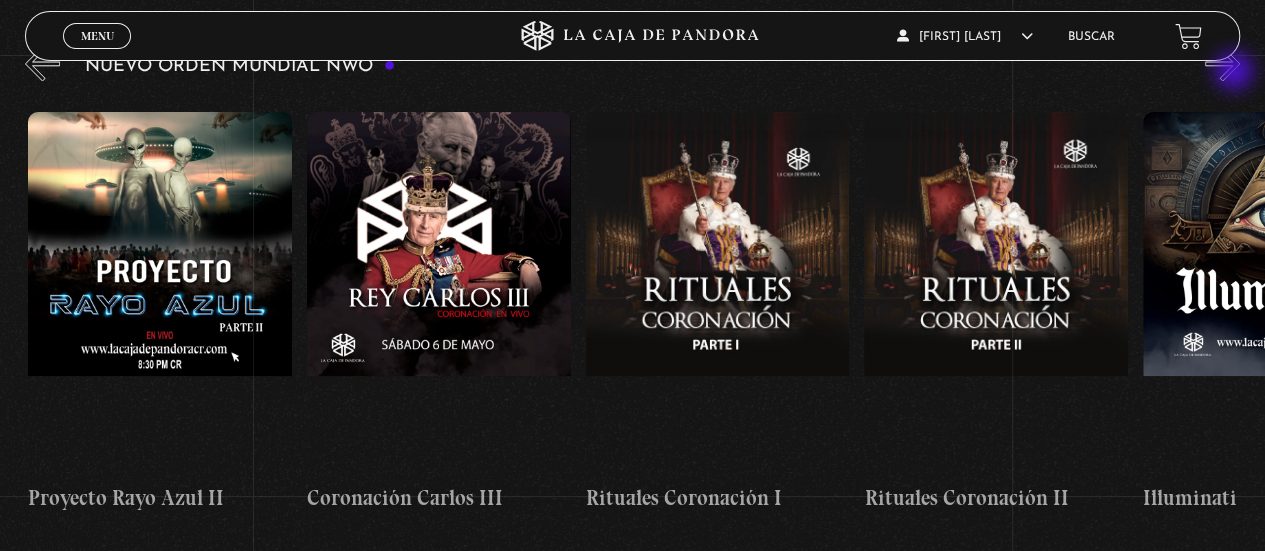 click on "»" at bounding box center (1222, 63) 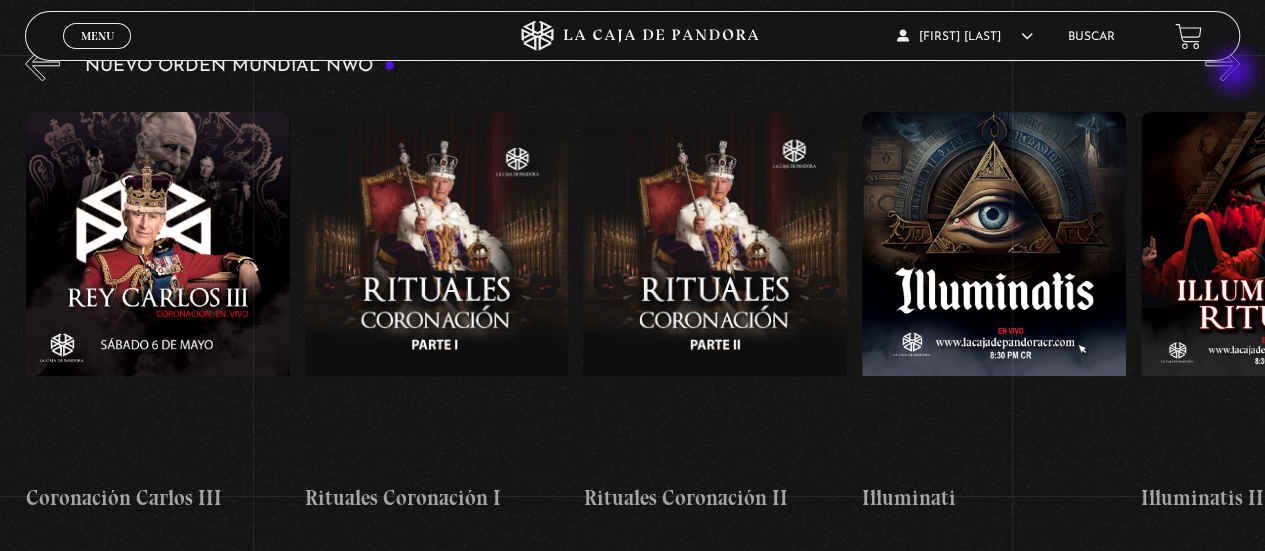 click on "»" at bounding box center [1222, 63] 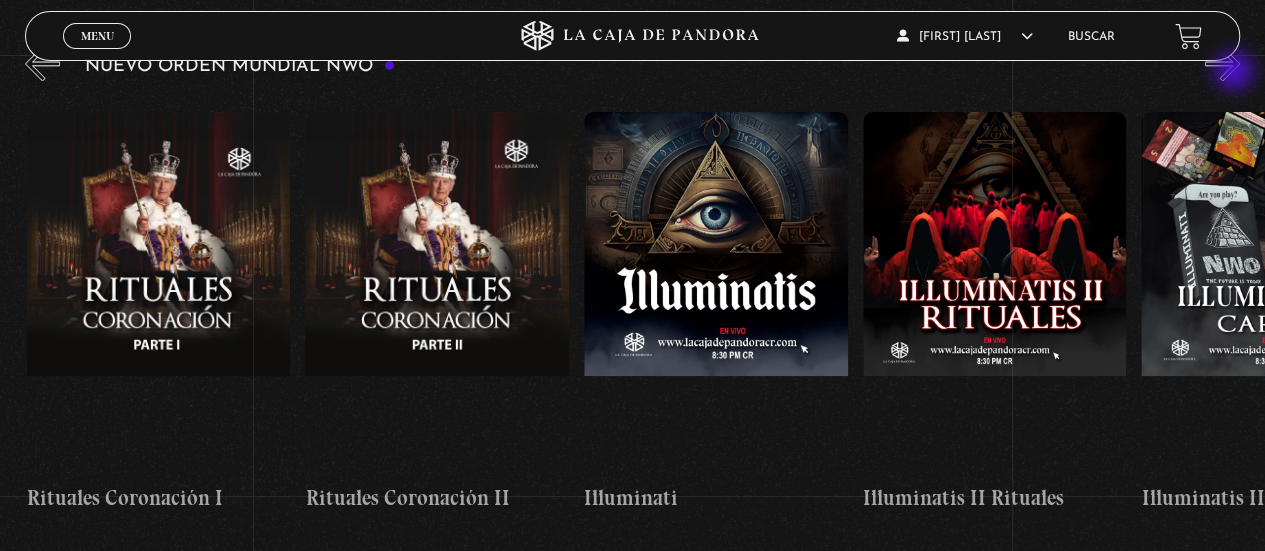 click on "»" at bounding box center (1222, 63) 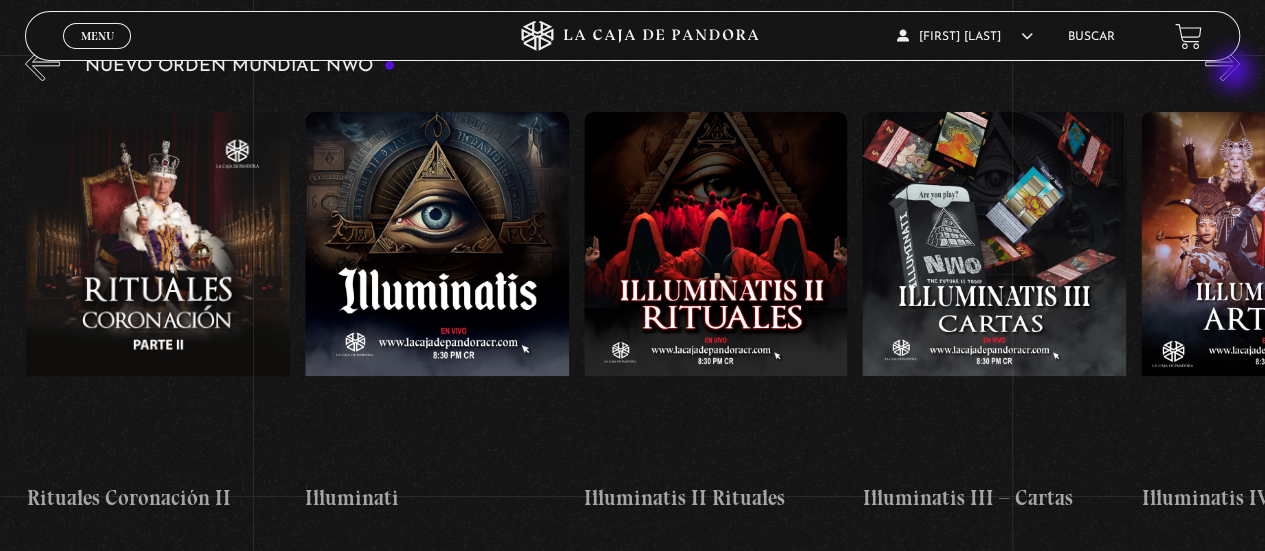 click on "»" at bounding box center [1222, 63] 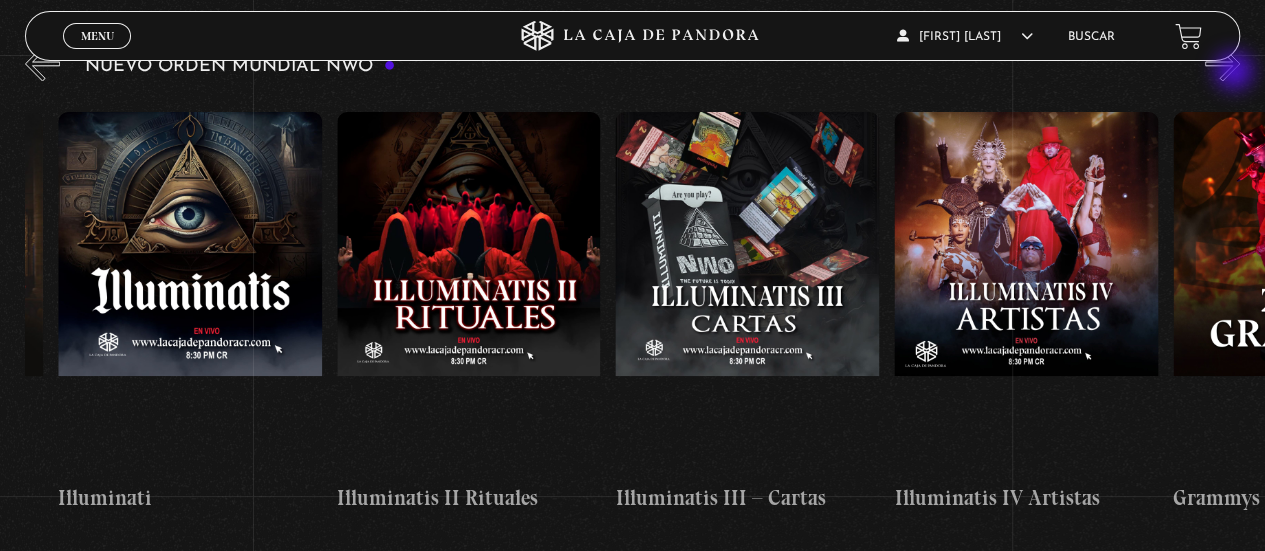 click on "»" at bounding box center (1222, 63) 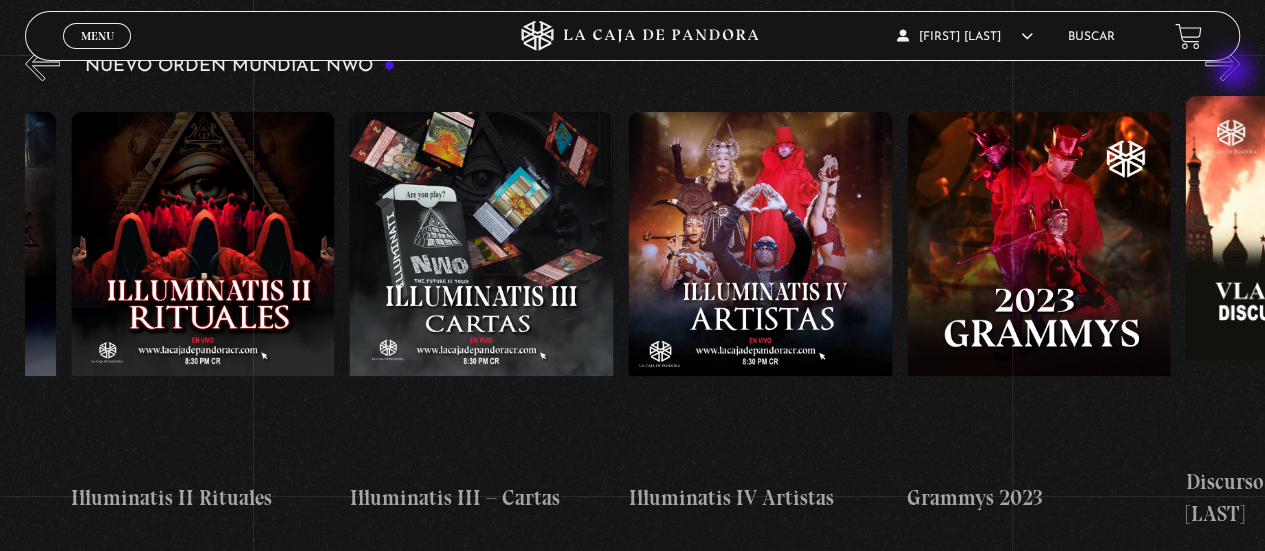 click on "»" at bounding box center [1222, 63] 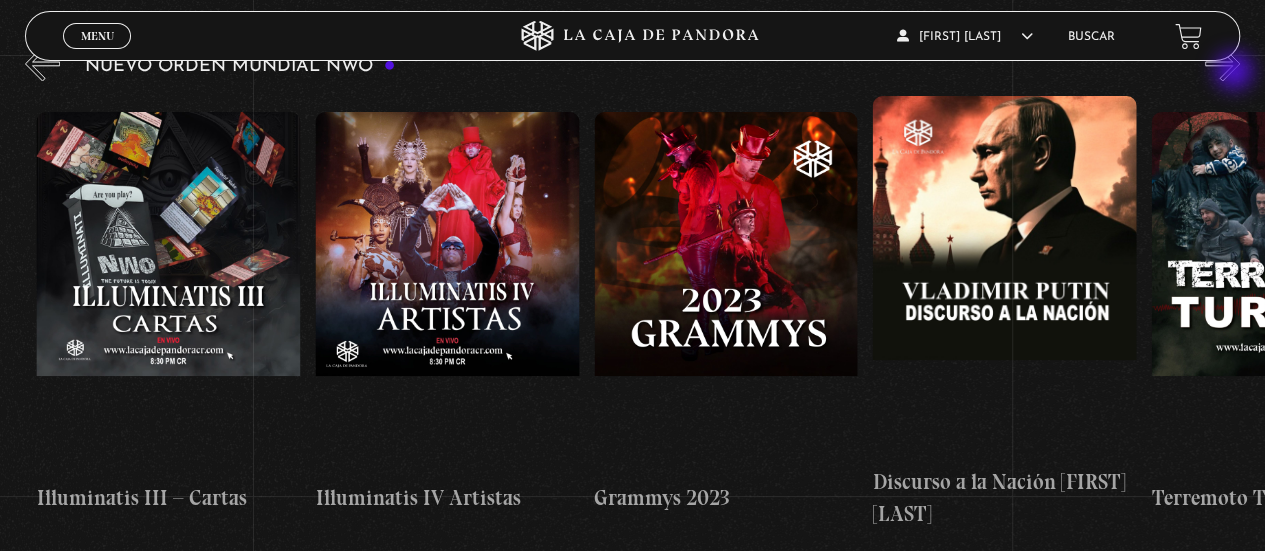 click on "»" at bounding box center (1222, 63) 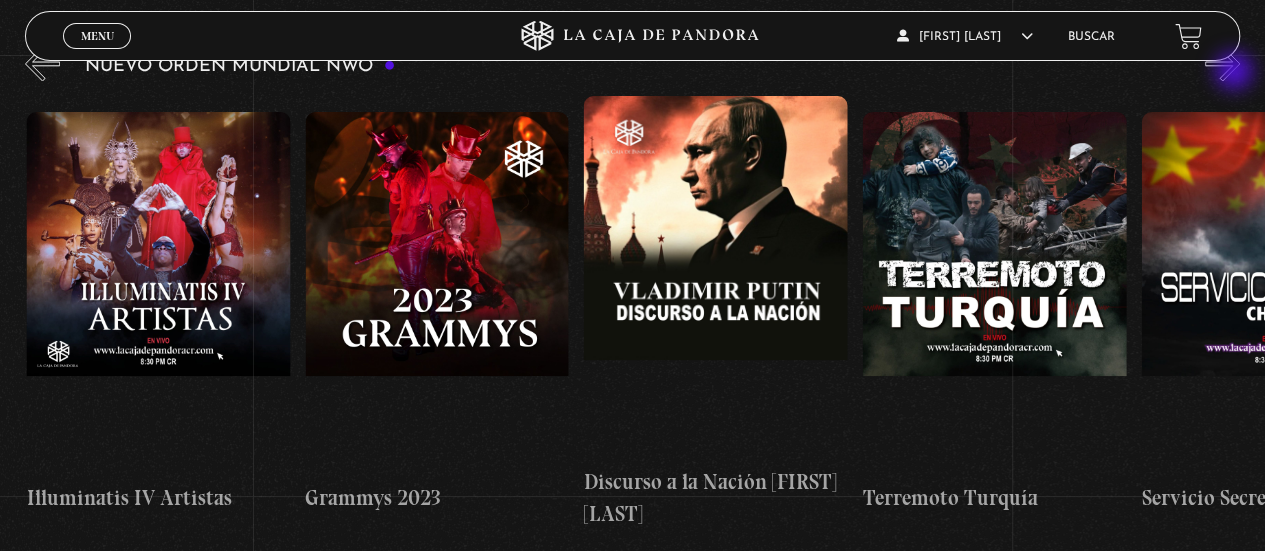 click on "»" at bounding box center (1222, 63) 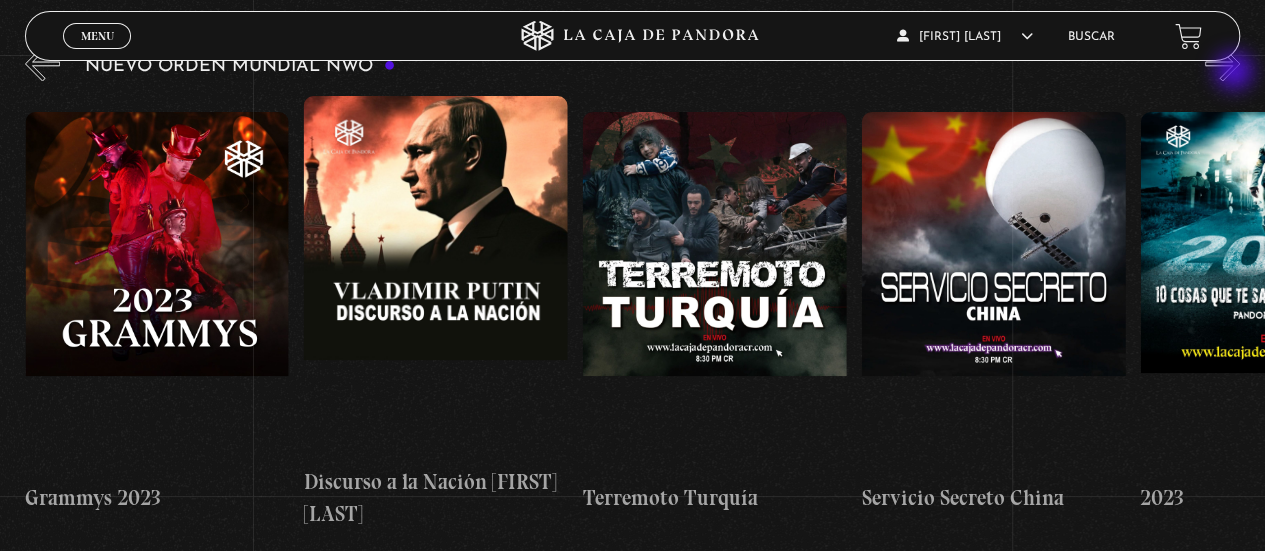 click on "»" at bounding box center (1222, 63) 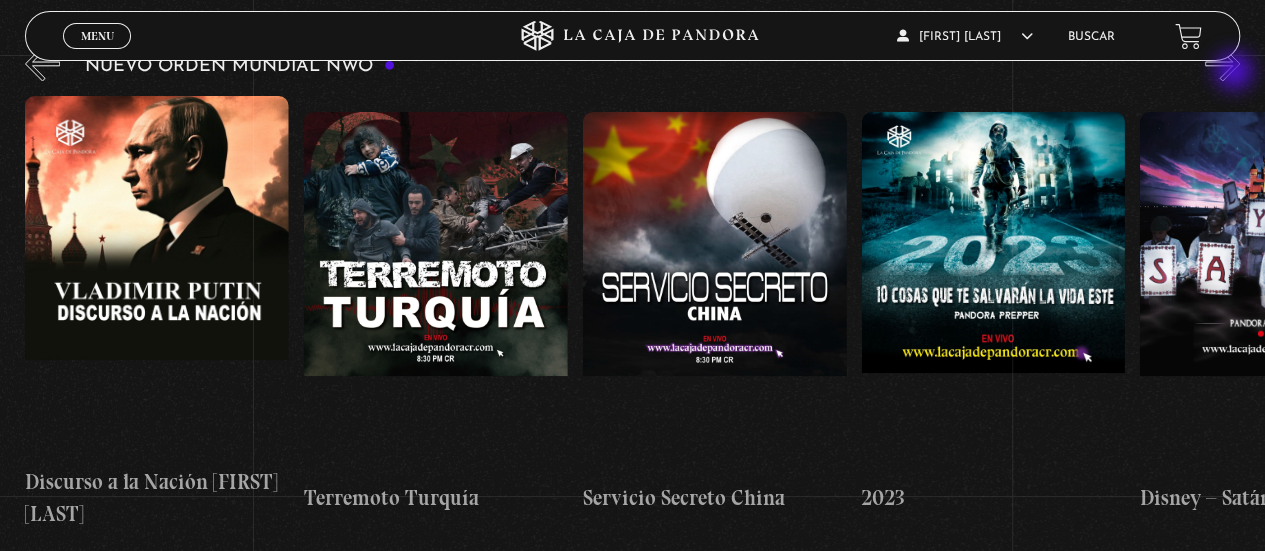 click on "»" at bounding box center (1222, 63) 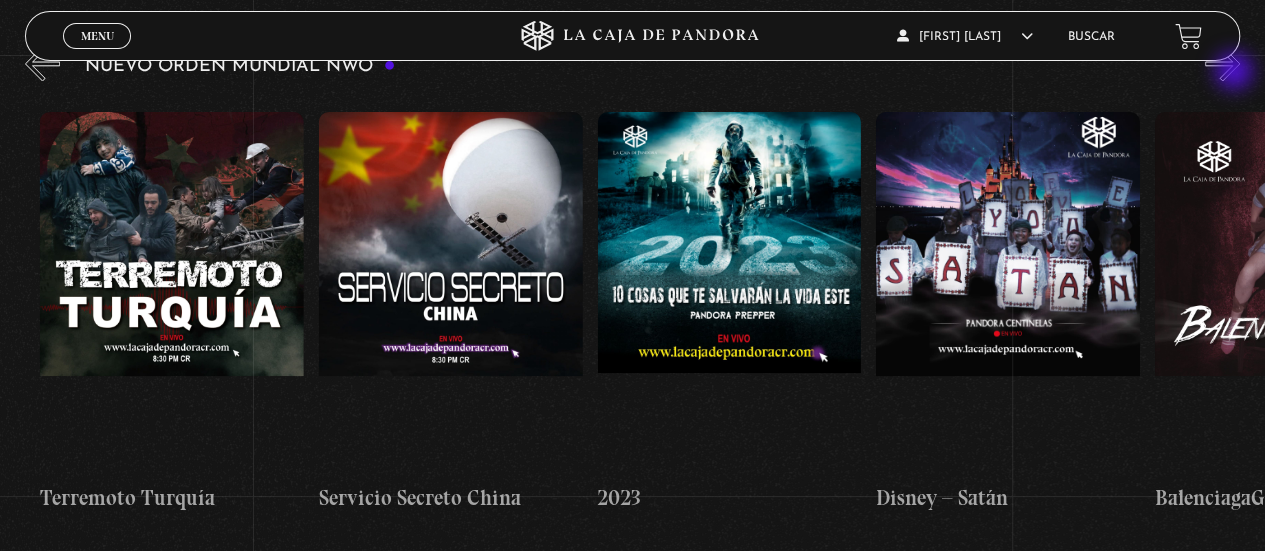 click on "»" at bounding box center (1222, 63) 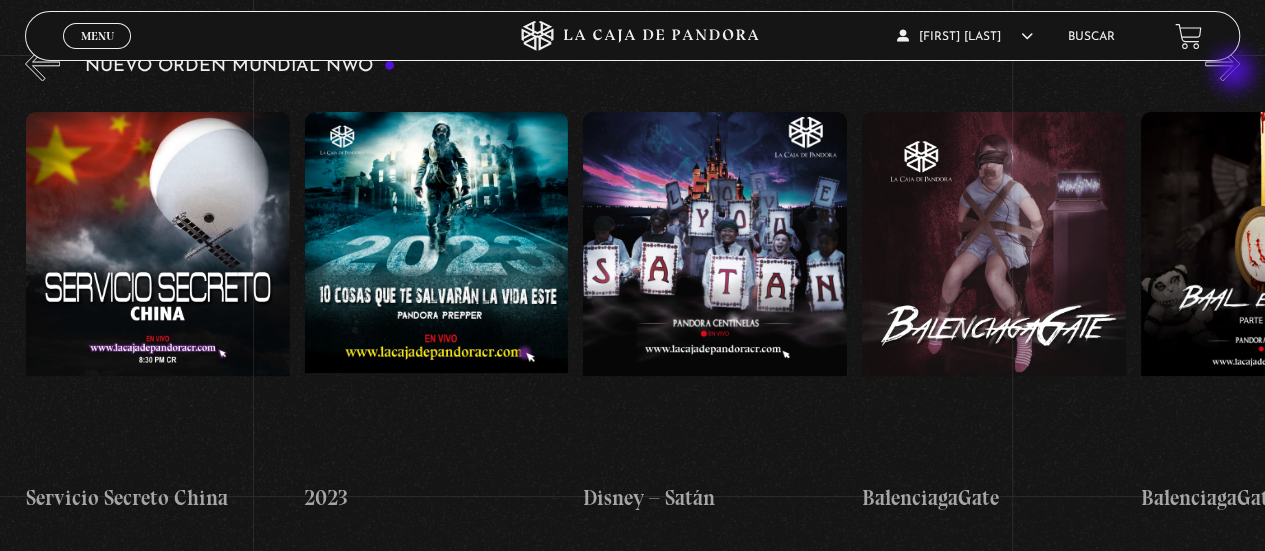click on "»" at bounding box center (1222, 63) 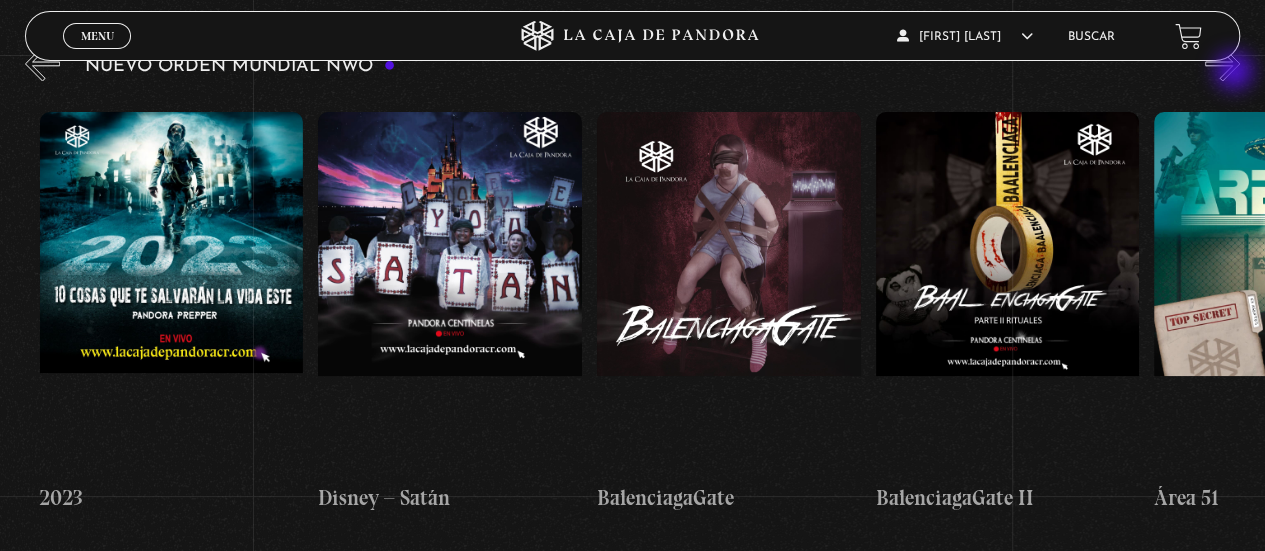 click on "»" at bounding box center (1222, 63) 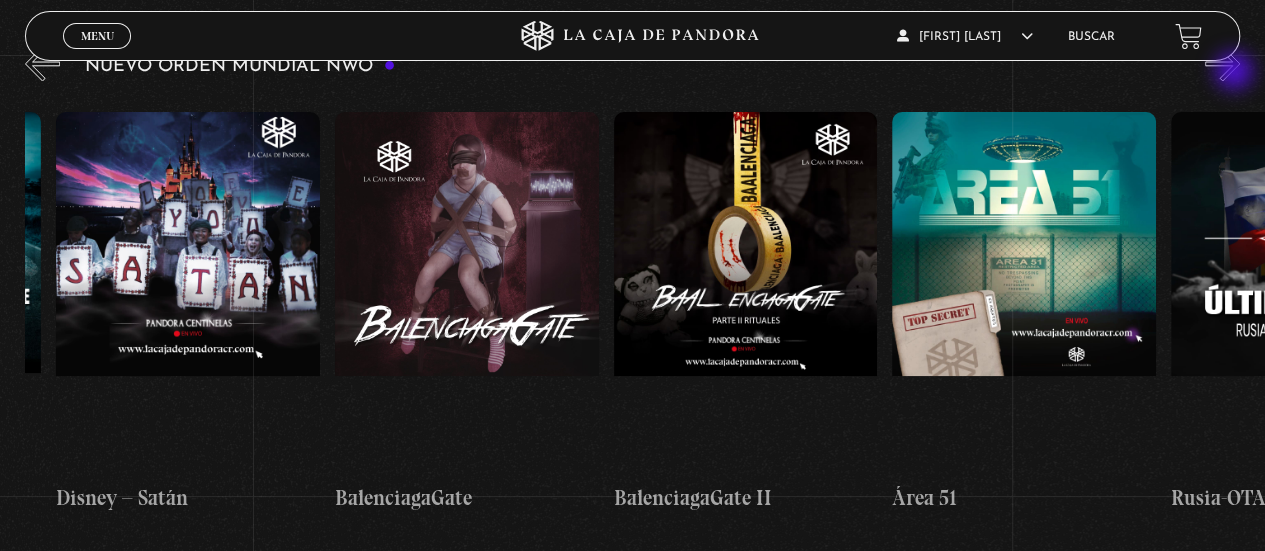 click on "»" at bounding box center (1222, 63) 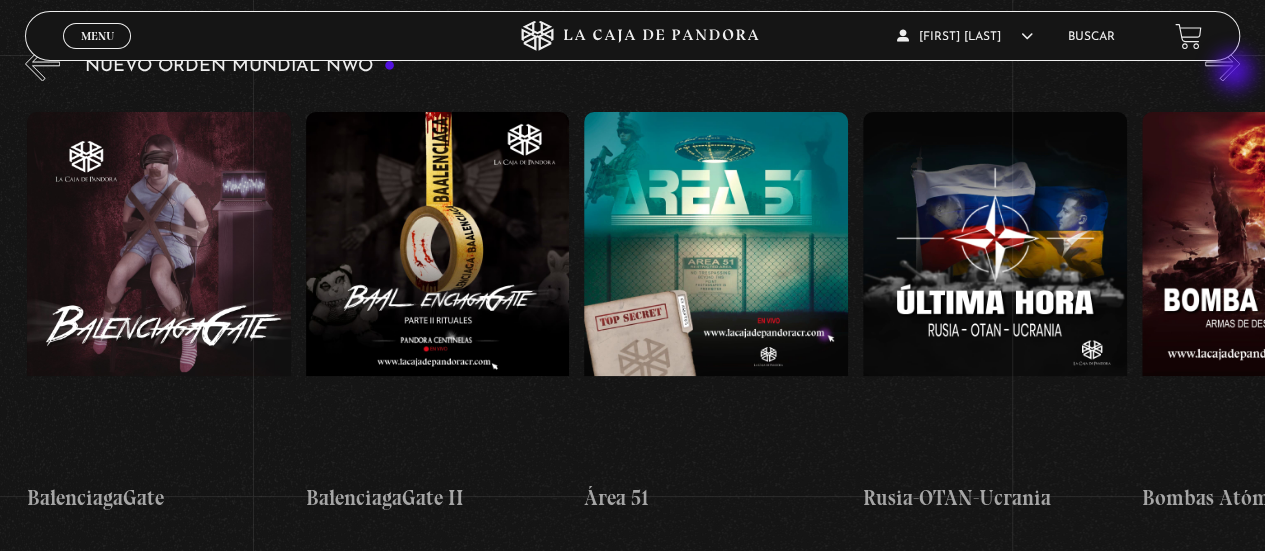 scroll, scrollTop: 0, scrollLeft: 11425, axis: horizontal 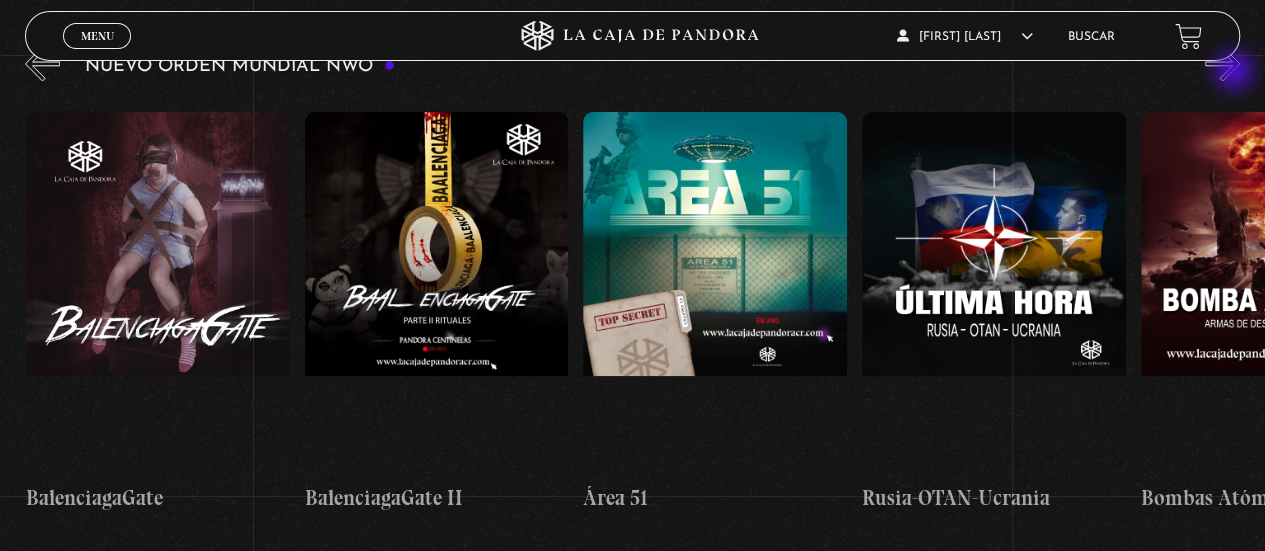 click on "»" at bounding box center (1222, 63) 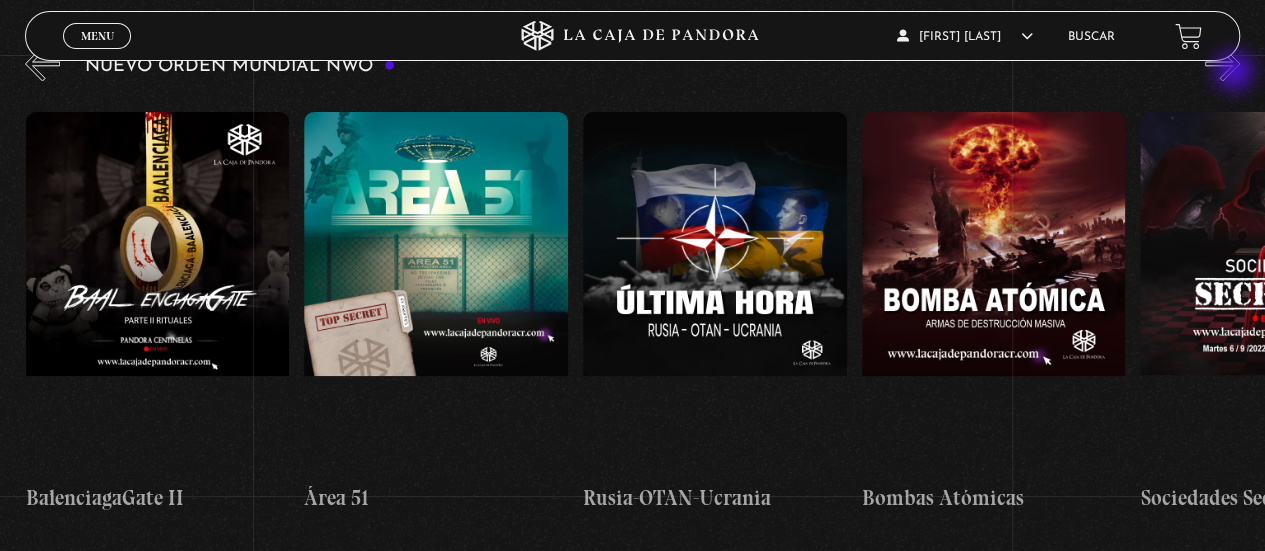 click on "»" at bounding box center (1222, 63) 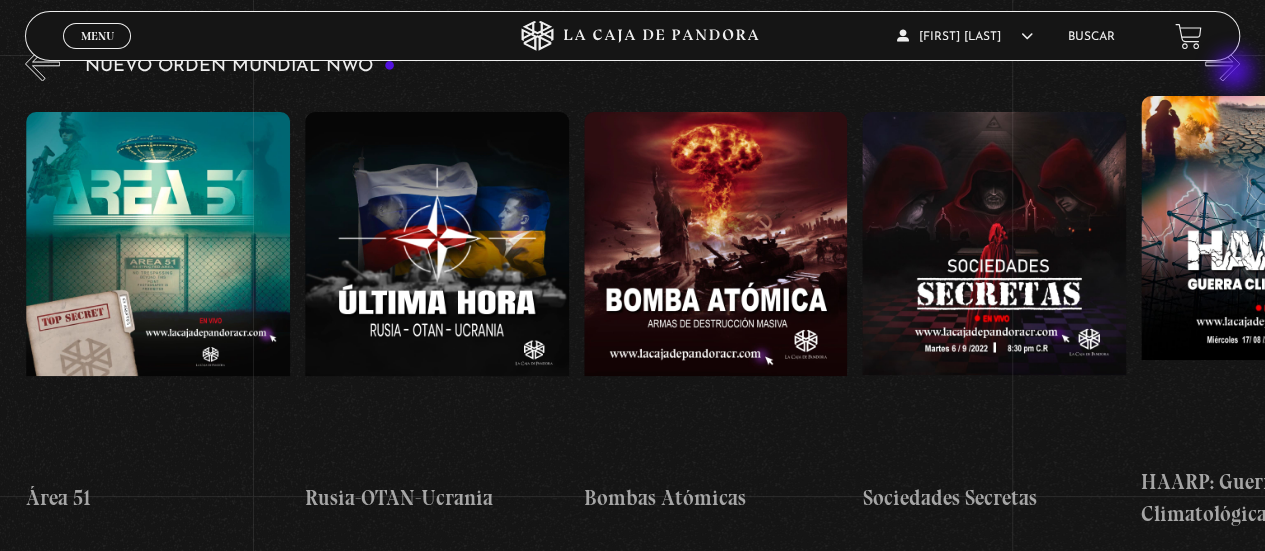 click on "»" at bounding box center (1222, 63) 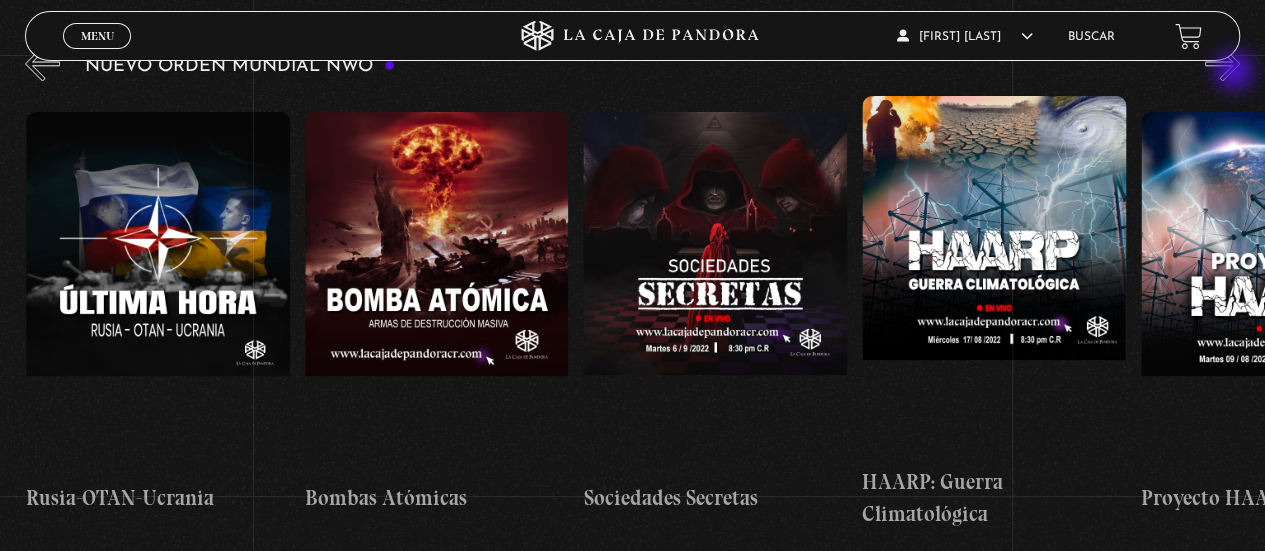click on "»" at bounding box center (1222, 63) 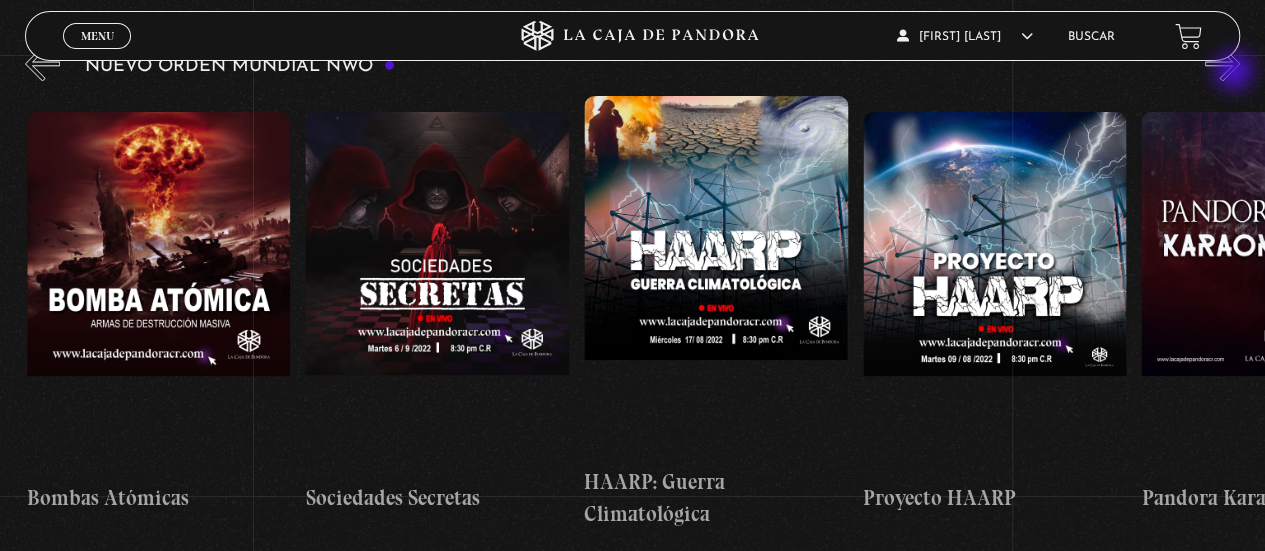 click on "»" at bounding box center [1222, 63] 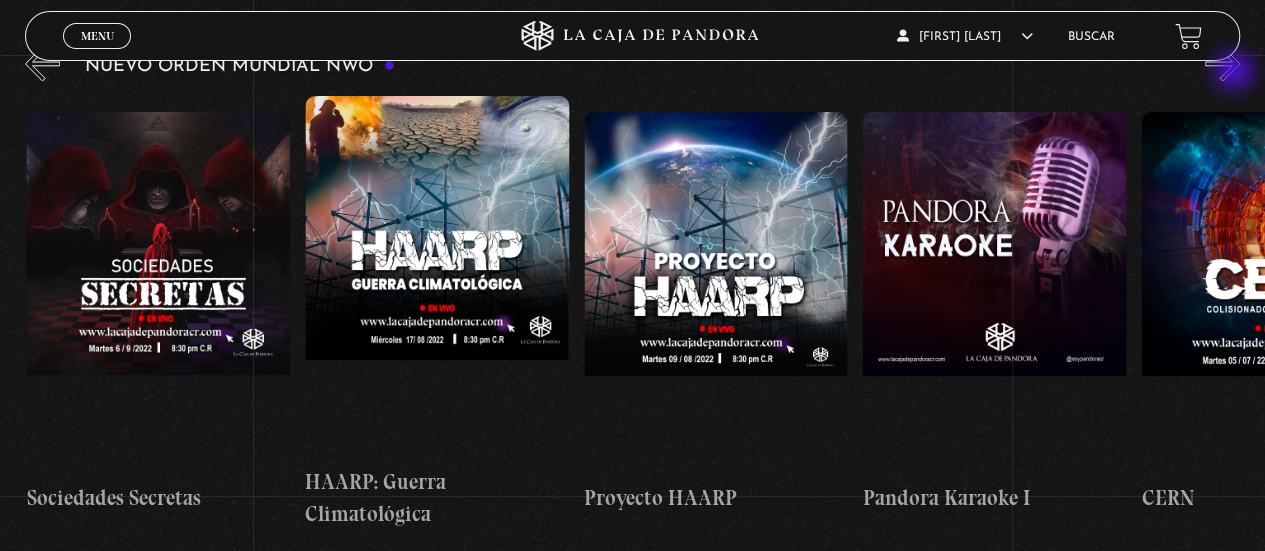 click on "»" at bounding box center (1222, 63) 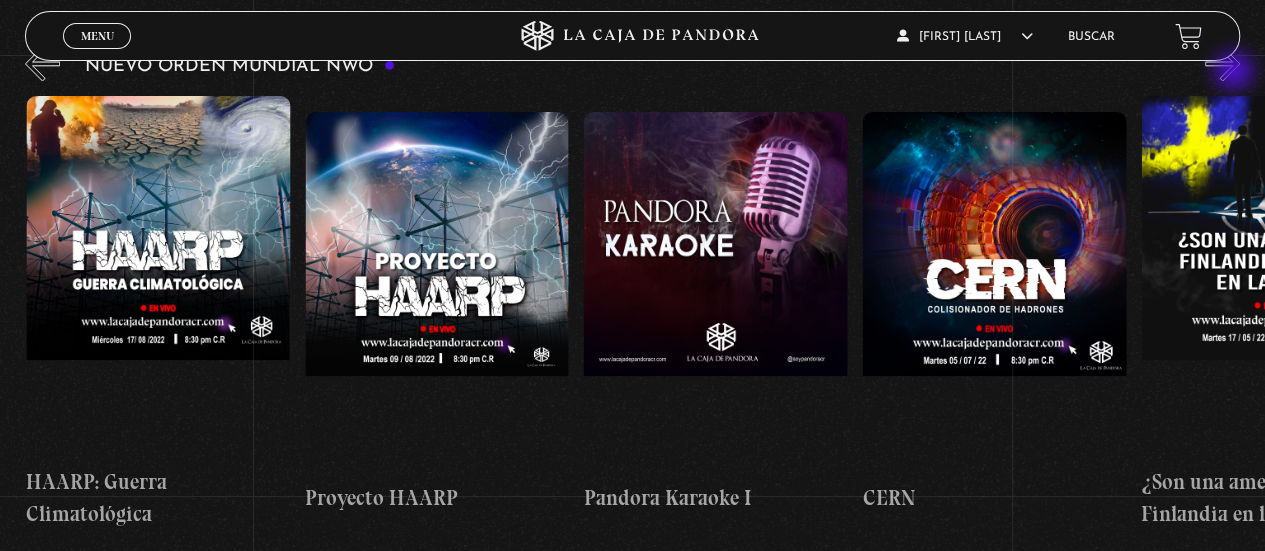 click on "»" at bounding box center [1222, 63] 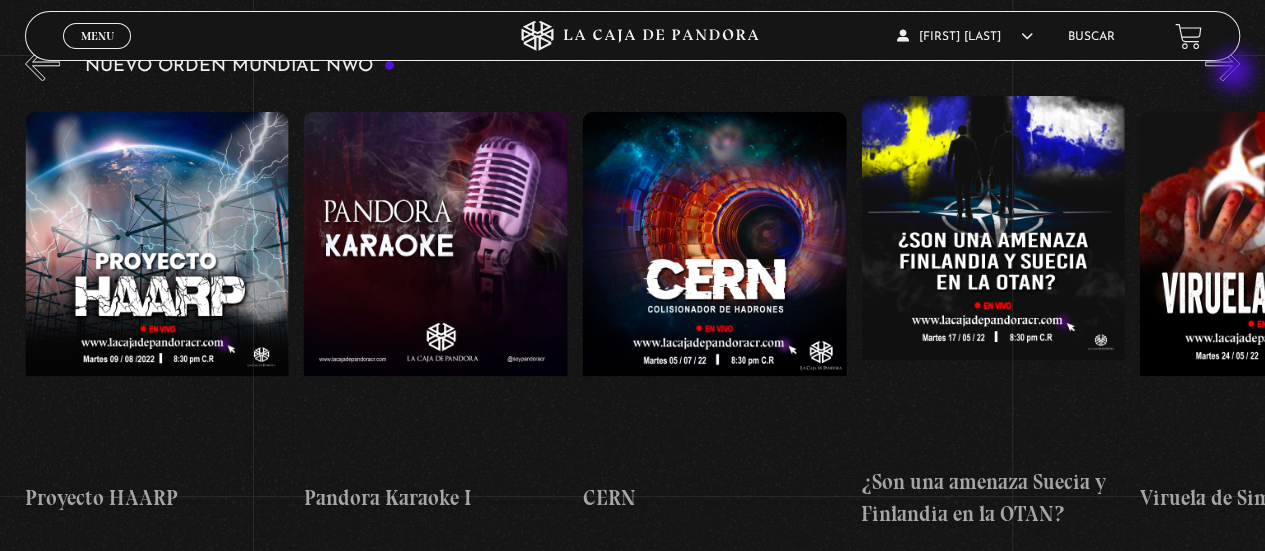 click on "»" at bounding box center [1222, 63] 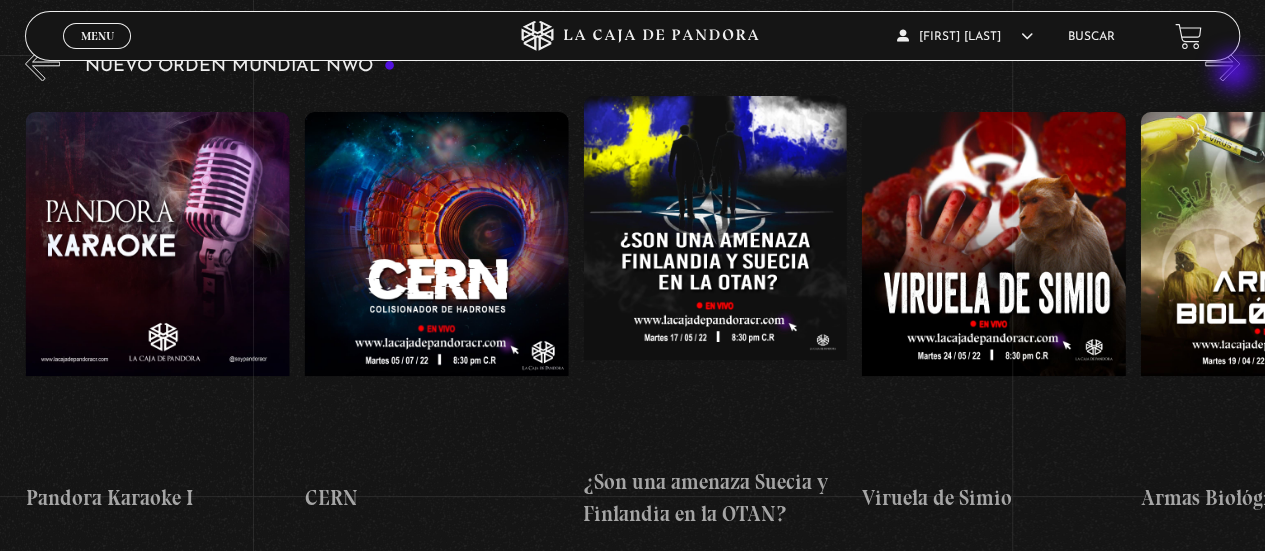 click on "»" at bounding box center (1222, 63) 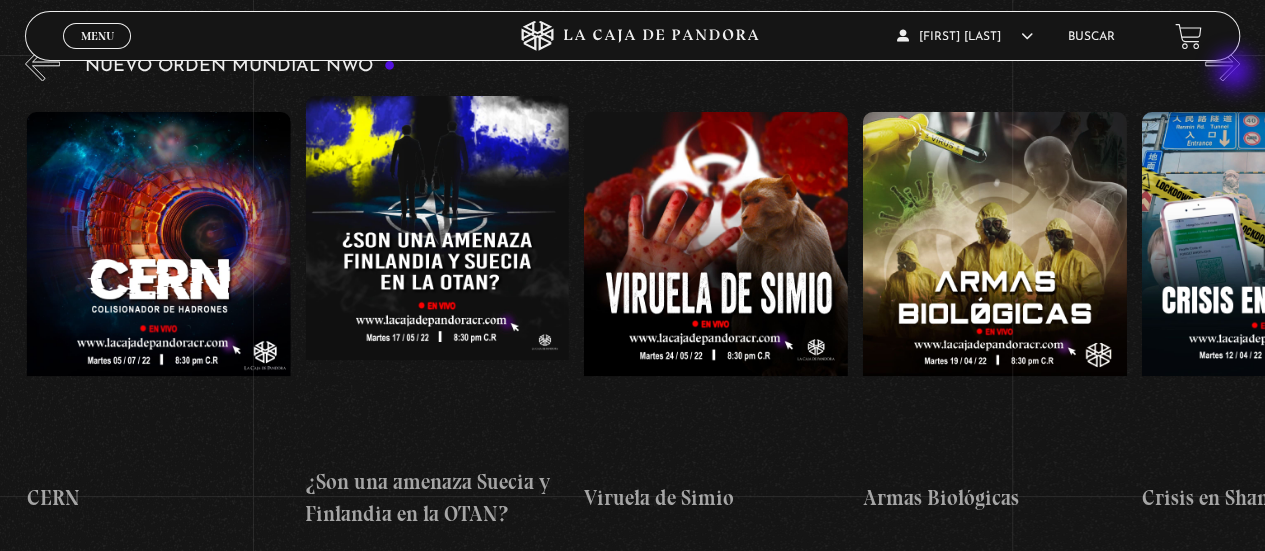 scroll, scrollTop: 0, scrollLeft: 13933, axis: horizontal 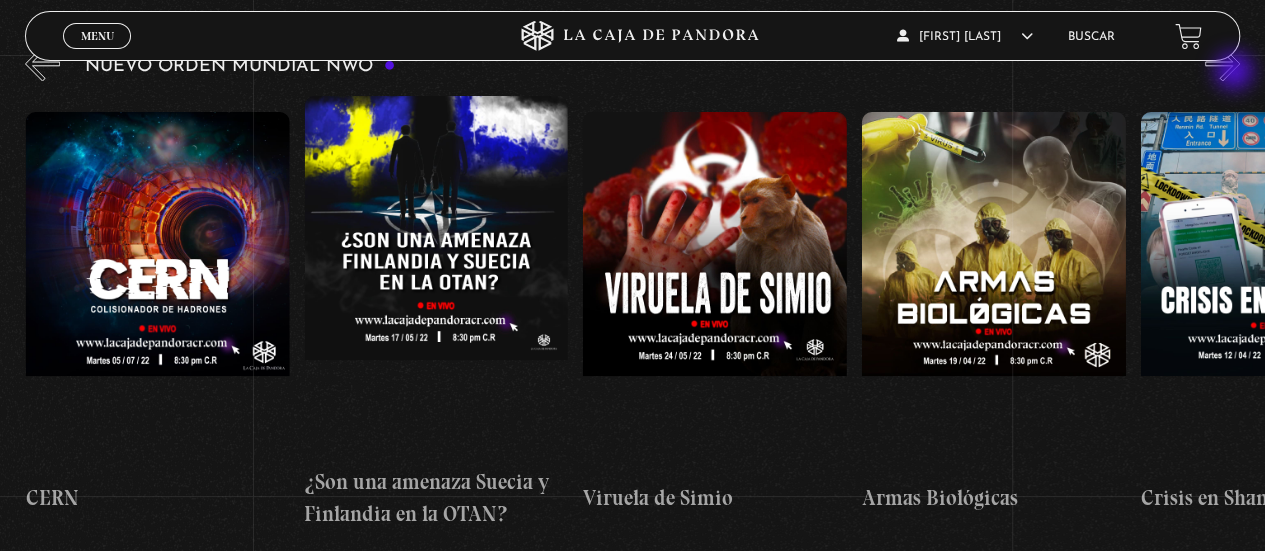 click on "»" at bounding box center [1222, 63] 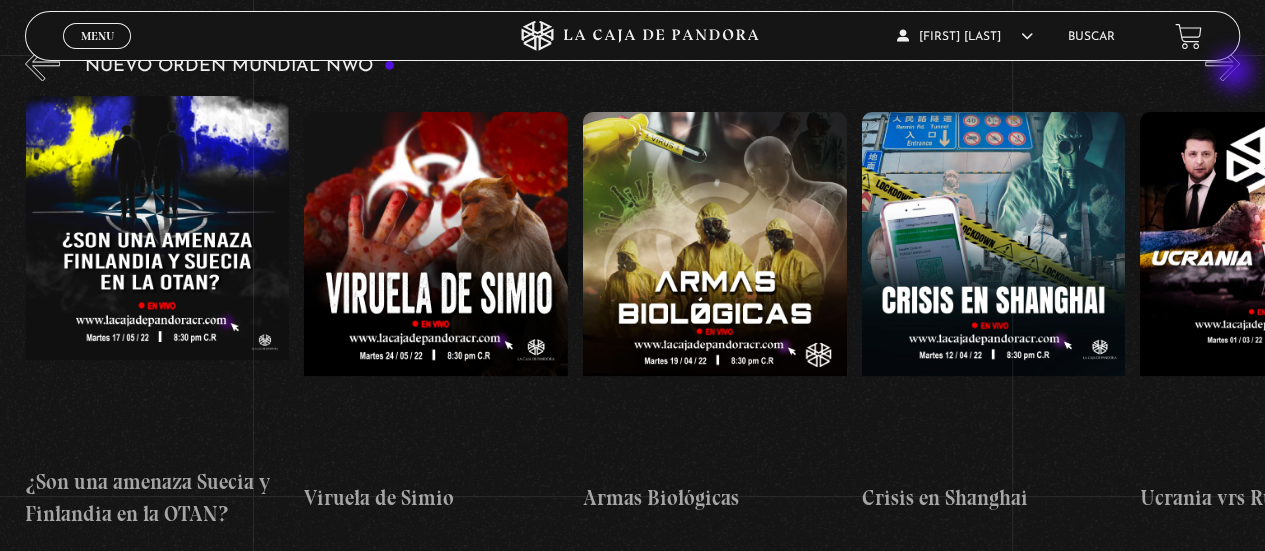 click on "»" at bounding box center (1222, 63) 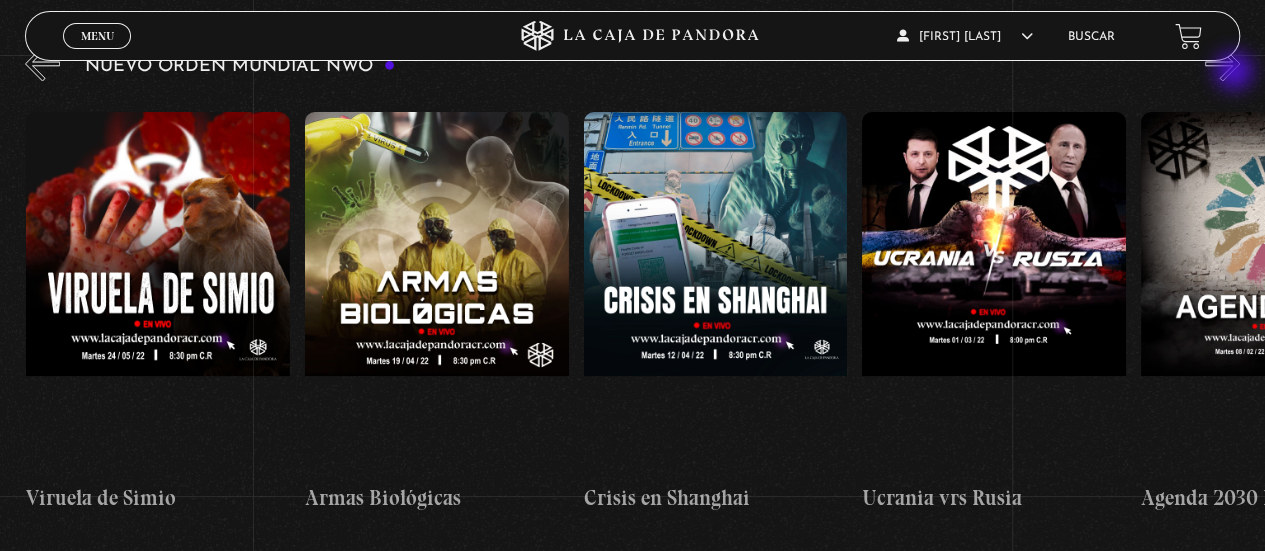 click on "»" at bounding box center [1222, 63] 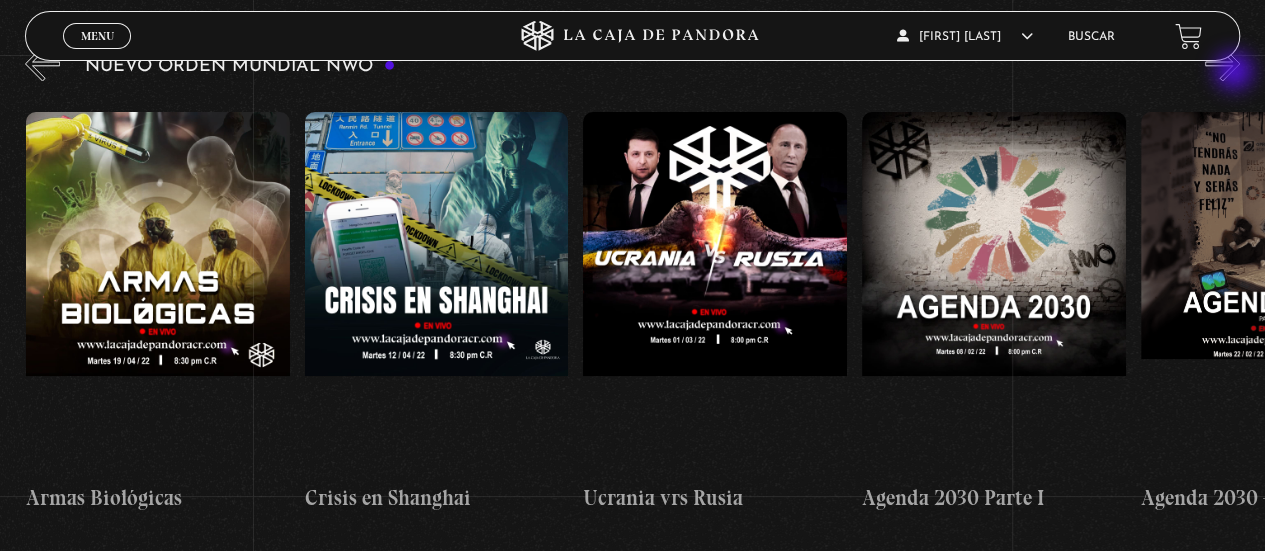click on "»" at bounding box center (1222, 63) 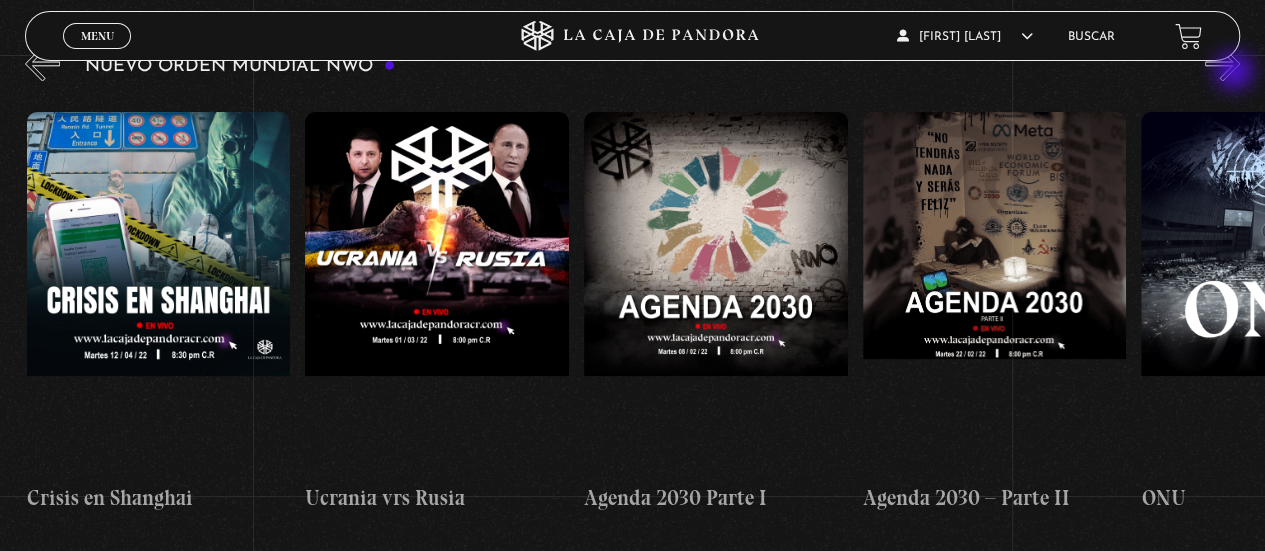 click on "»" at bounding box center (1222, 63) 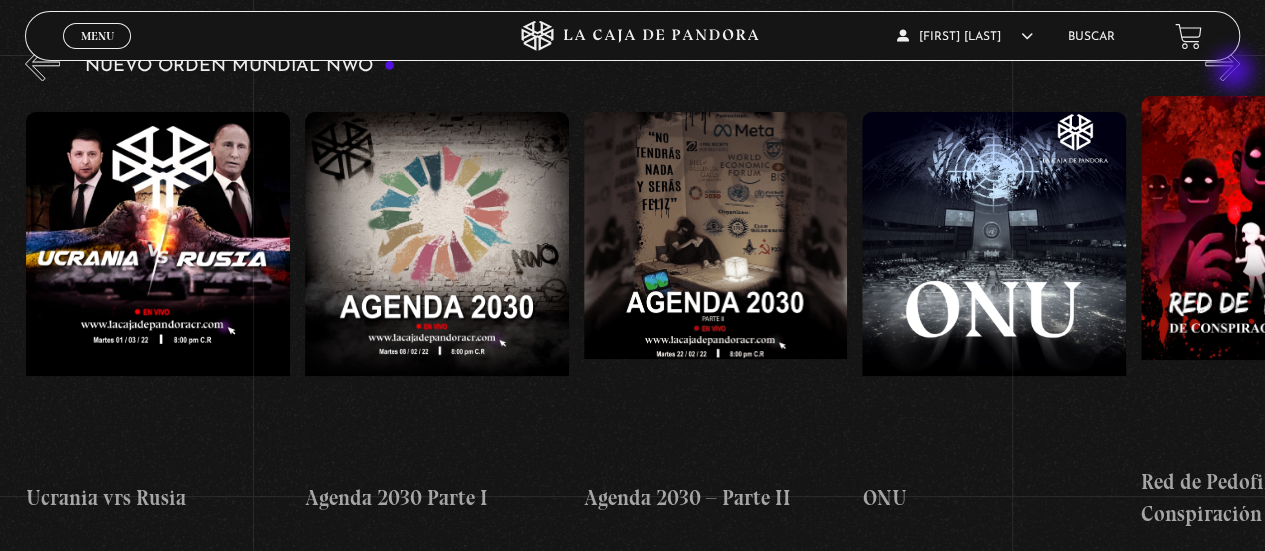 click on "»" at bounding box center [1222, 63] 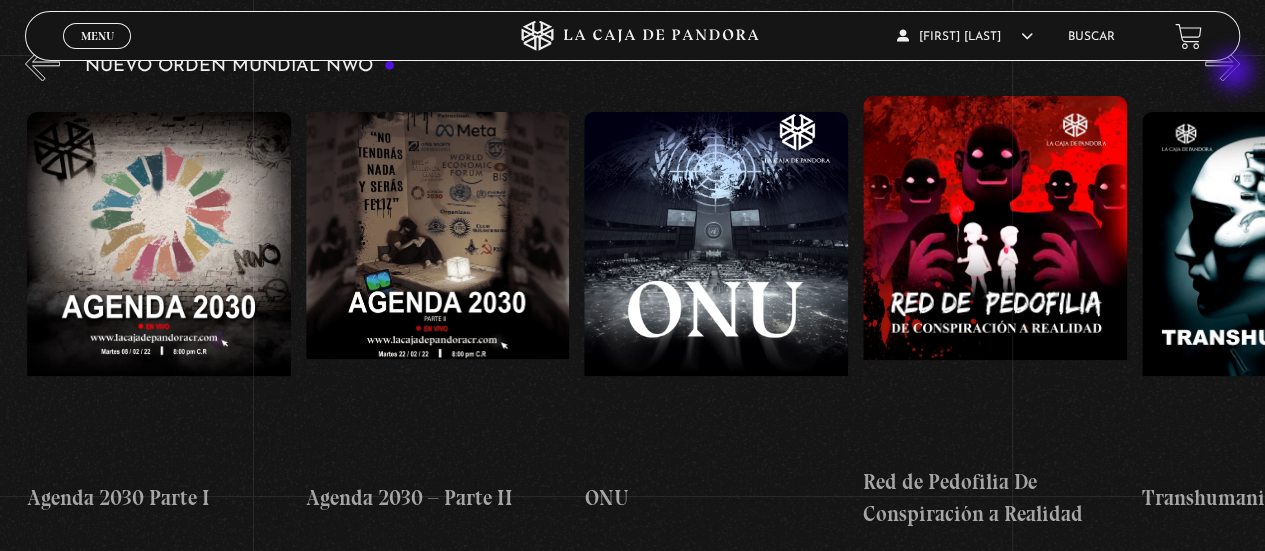 scroll, scrollTop: 0, scrollLeft: 15605, axis: horizontal 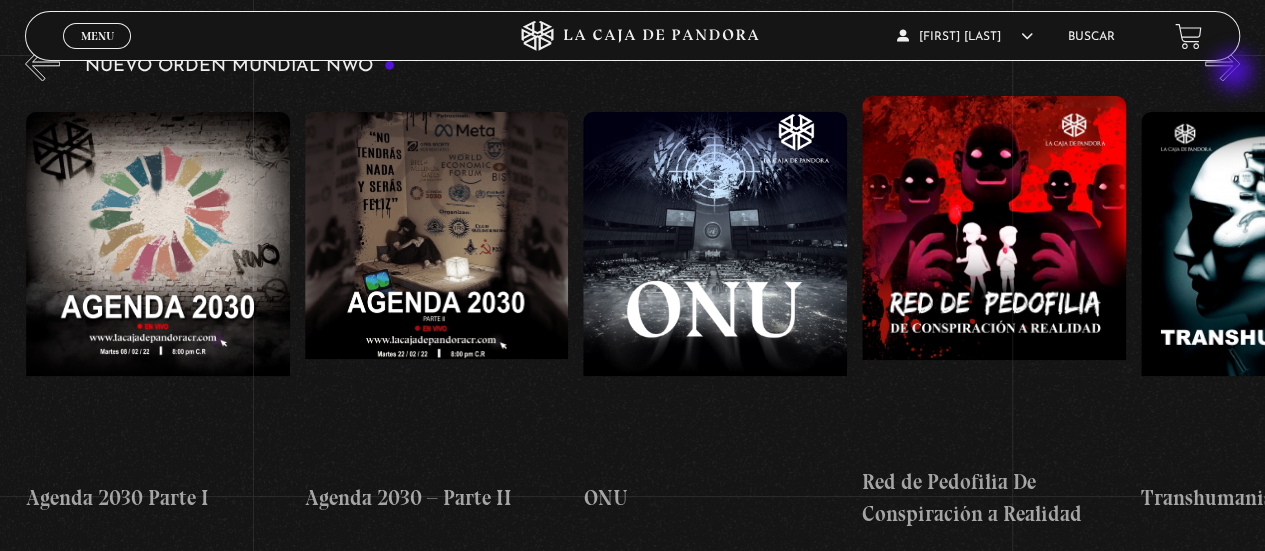 click on "»" at bounding box center [1222, 63] 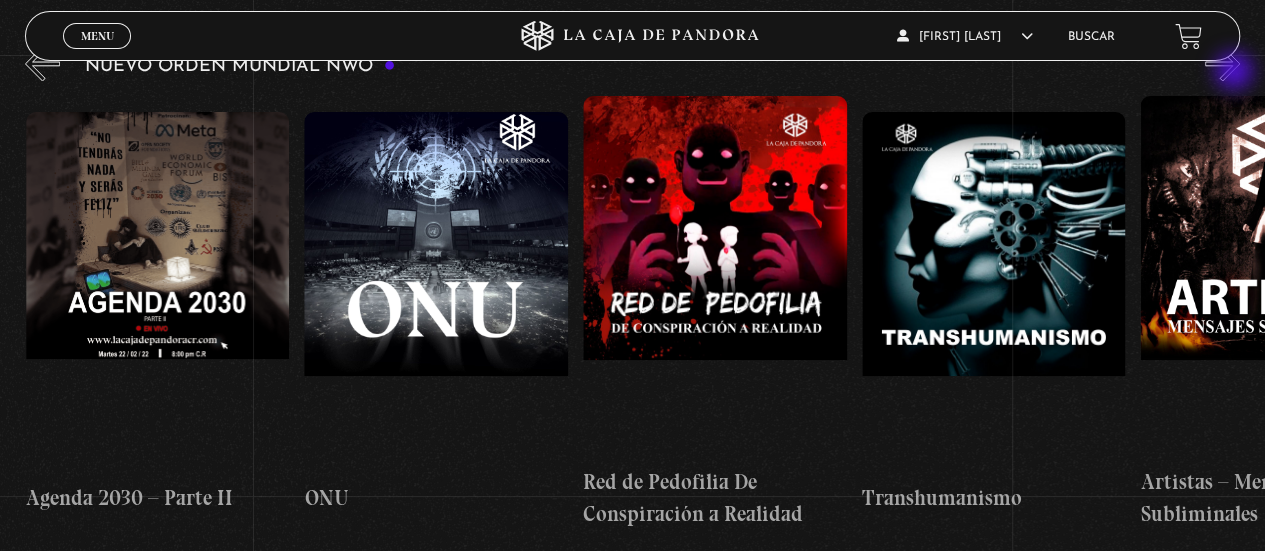 click on "»" at bounding box center [1222, 63] 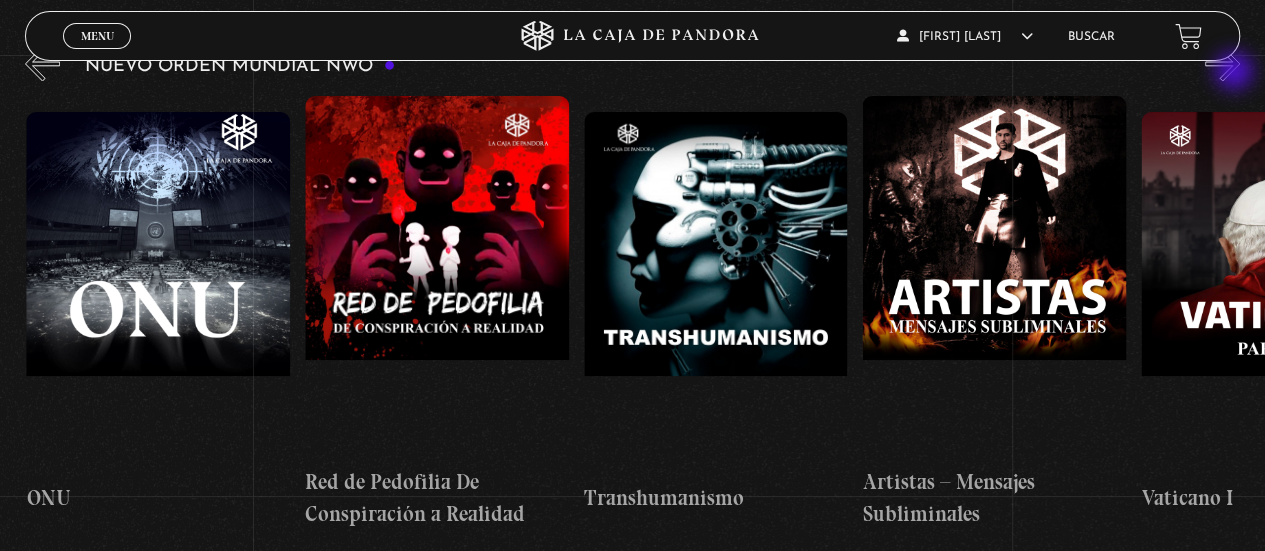 scroll, scrollTop: 0, scrollLeft: 16162, axis: horizontal 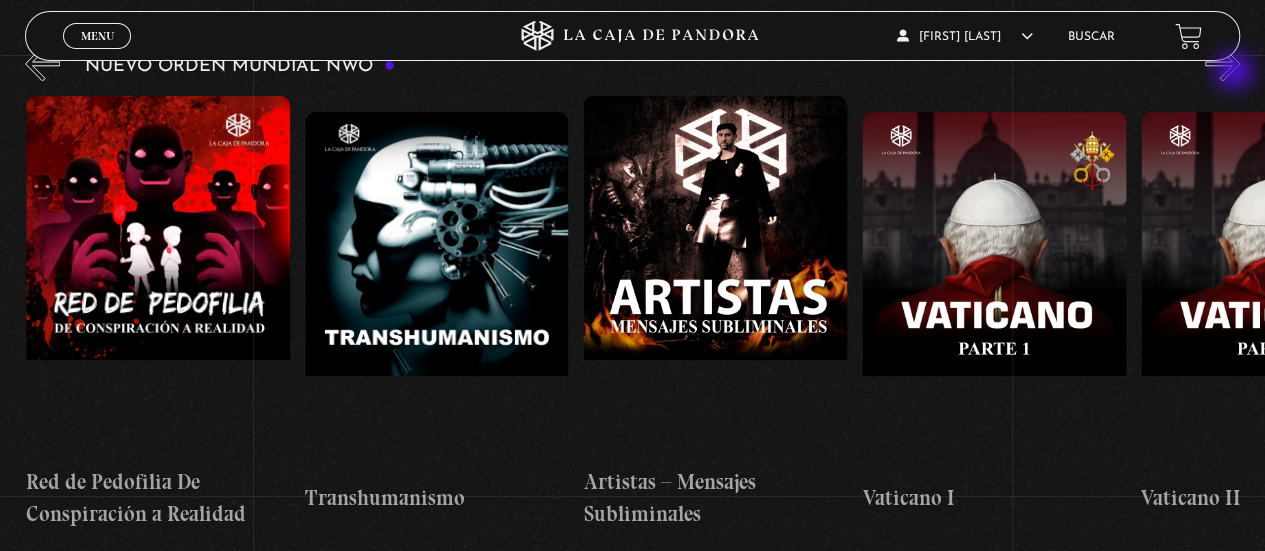 click on "»" at bounding box center (1222, 63) 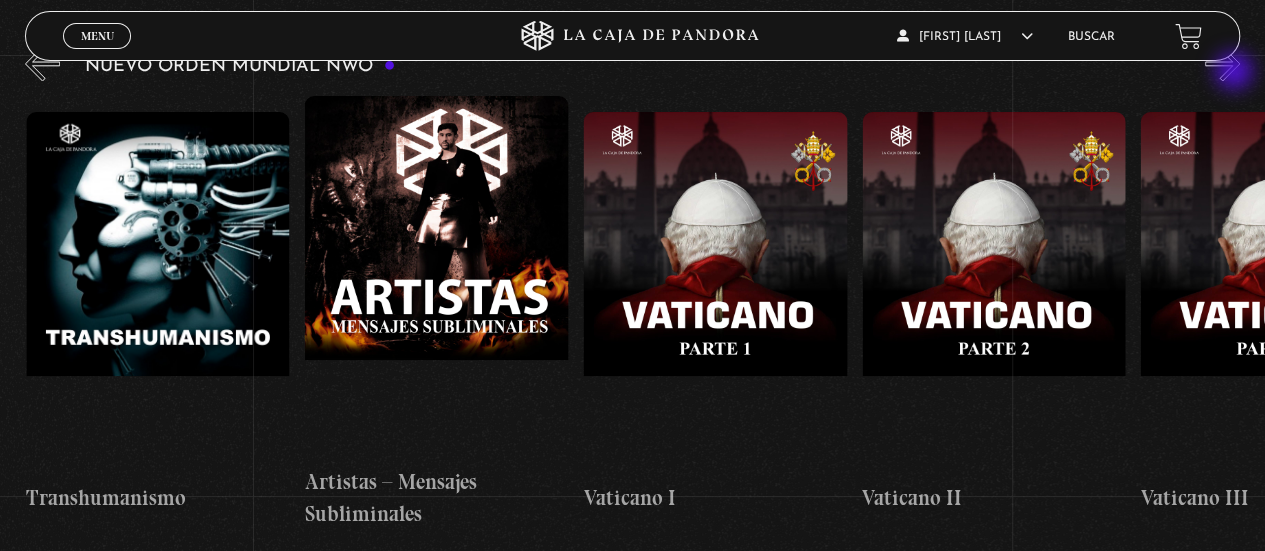 click on "»" at bounding box center (1222, 63) 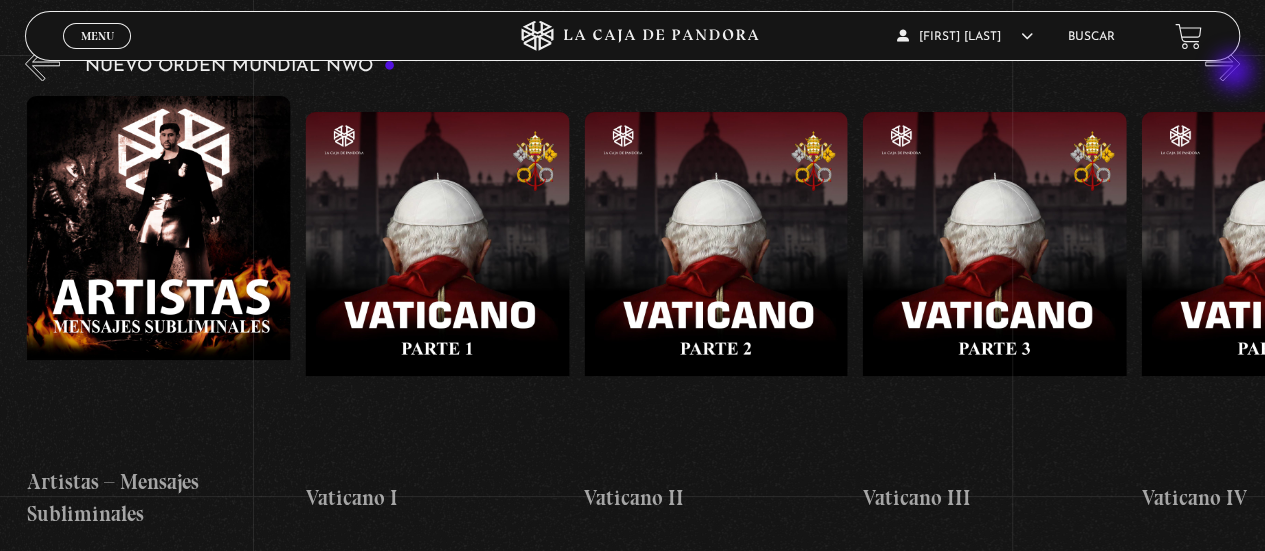 click on "»" at bounding box center [1222, 63] 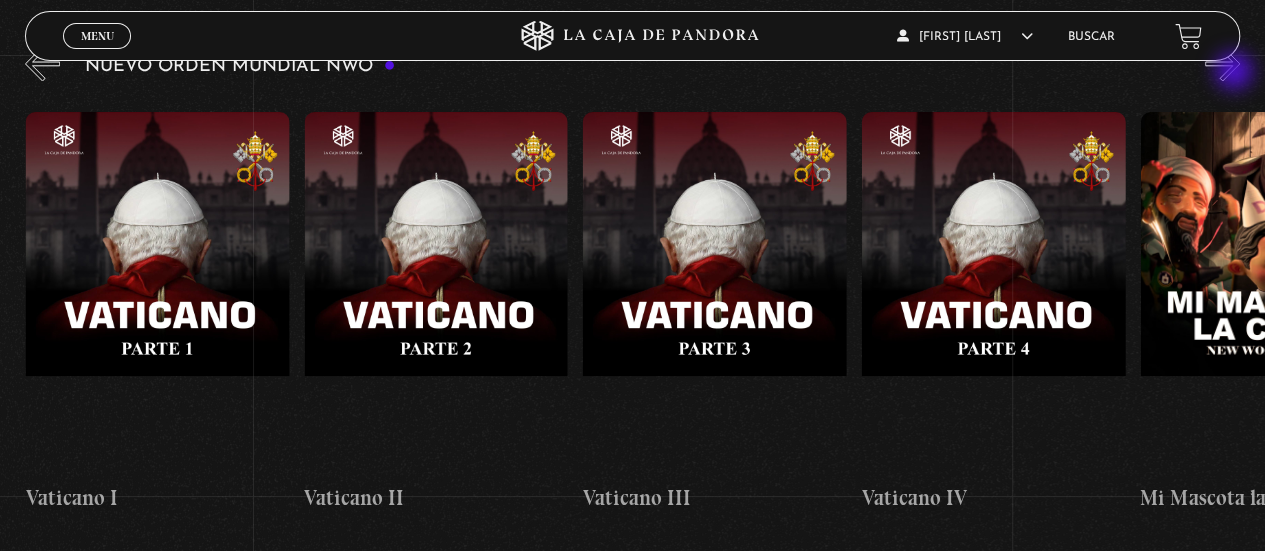 click on "»" at bounding box center [1222, 63] 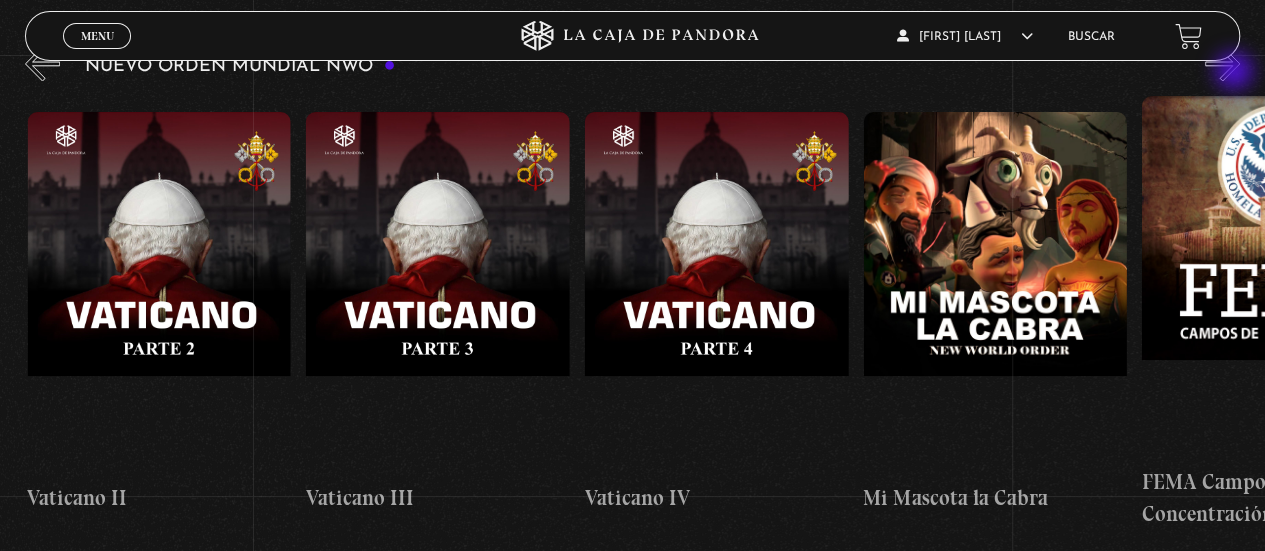 click on "»" at bounding box center [1222, 63] 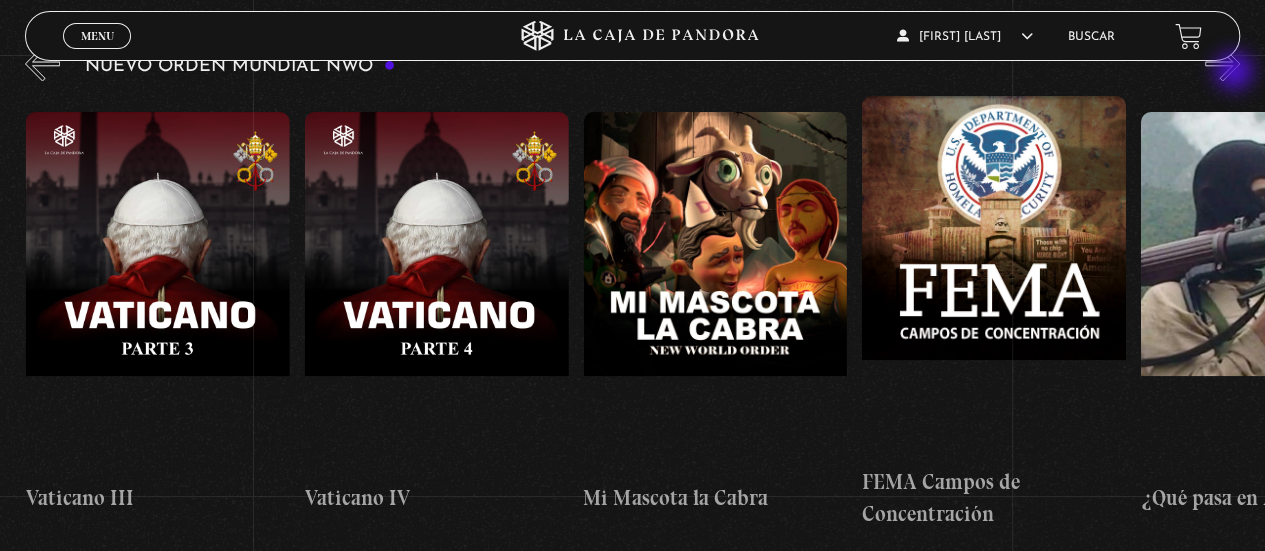 scroll, scrollTop: 0, scrollLeft: 17834, axis: horizontal 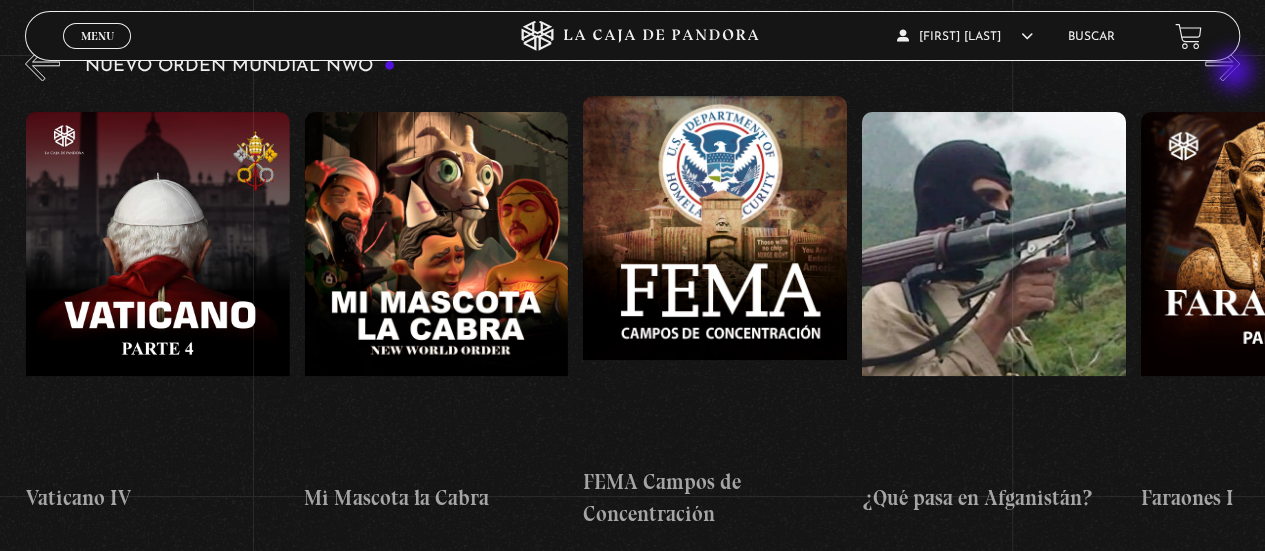 click on "»" at bounding box center [1222, 63] 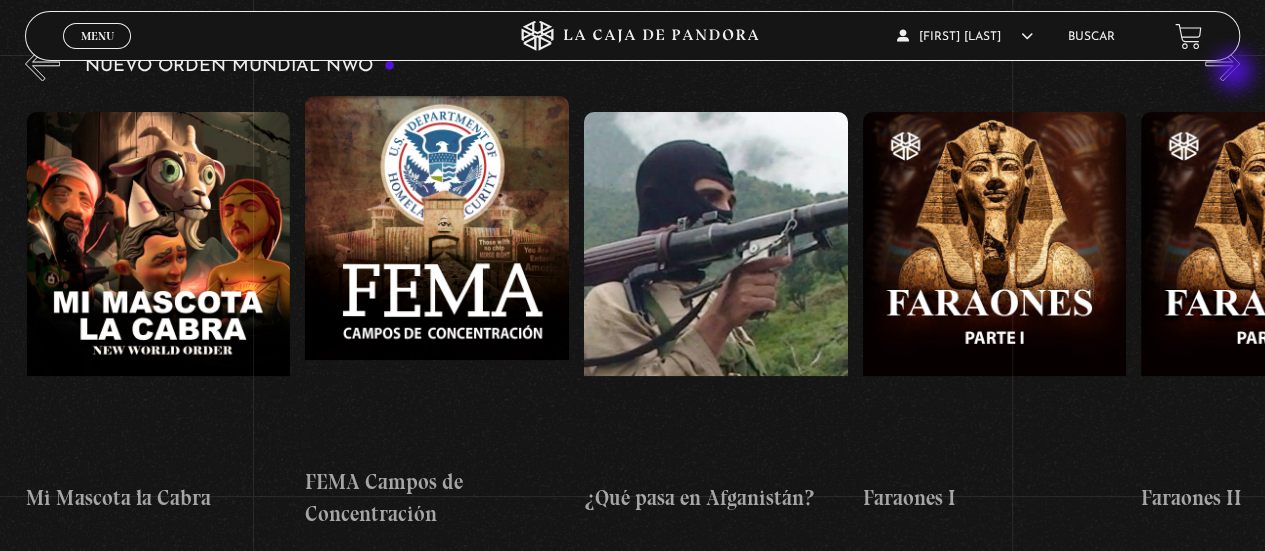 click on "»" at bounding box center [1222, 63] 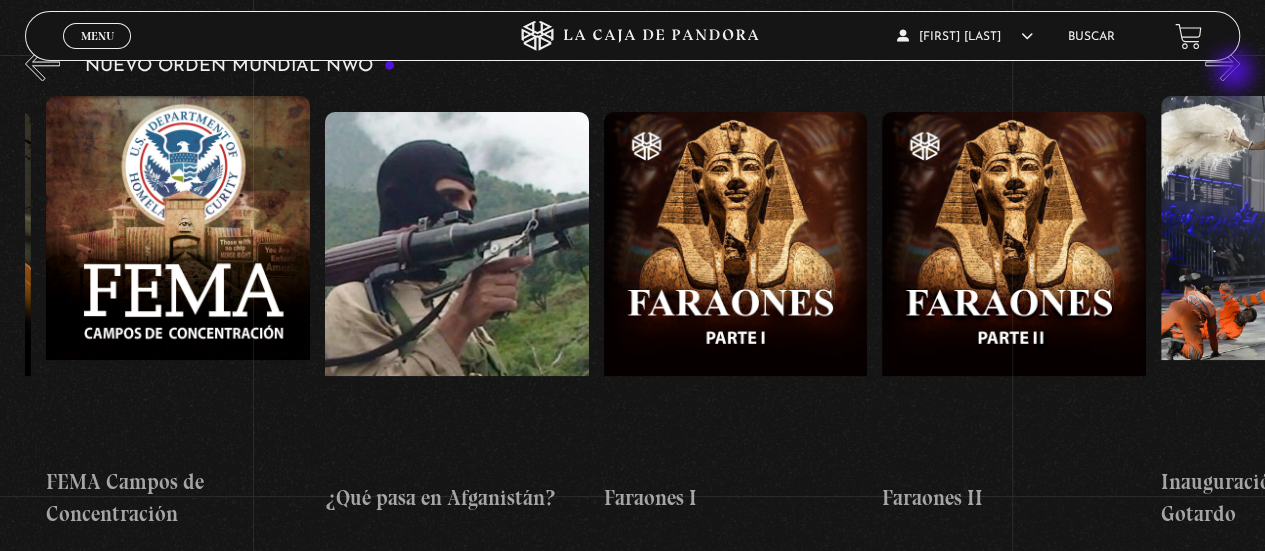 click on "»" at bounding box center (1222, 63) 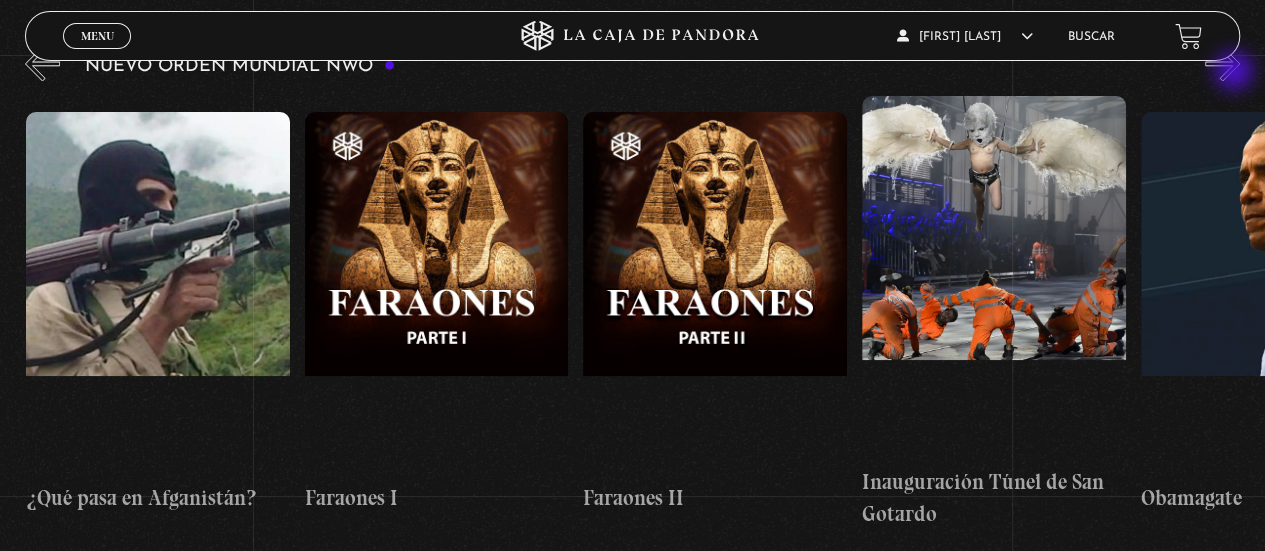 click on "»" at bounding box center [1222, 63] 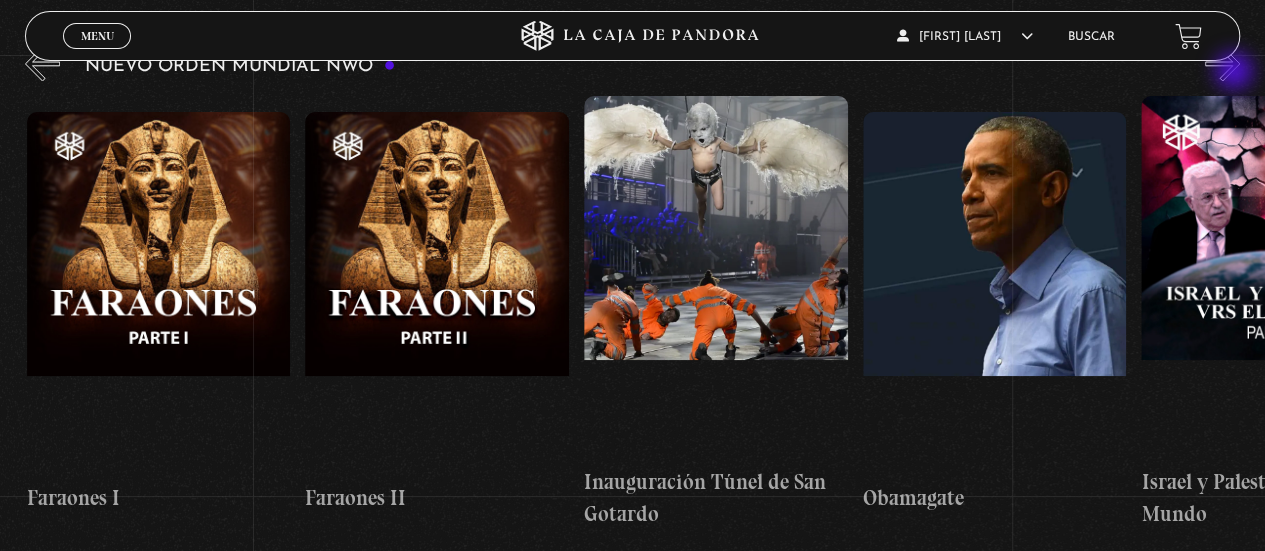 scroll, scrollTop: 0, scrollLeft: 19228, axis: horizontal 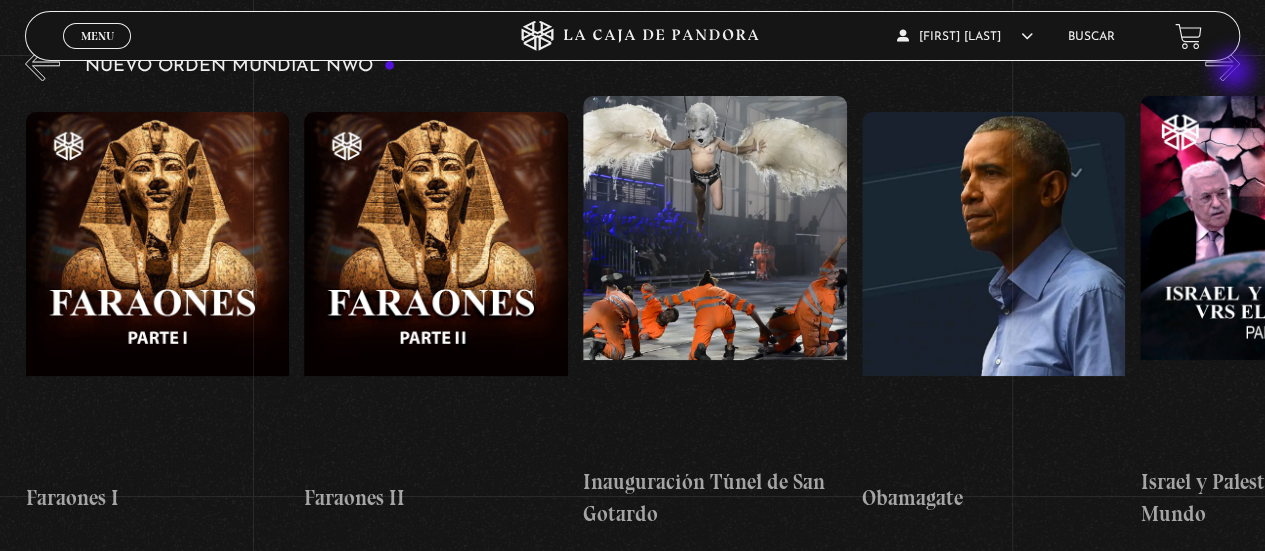 click on "»" at bounding box center [1222, 63] 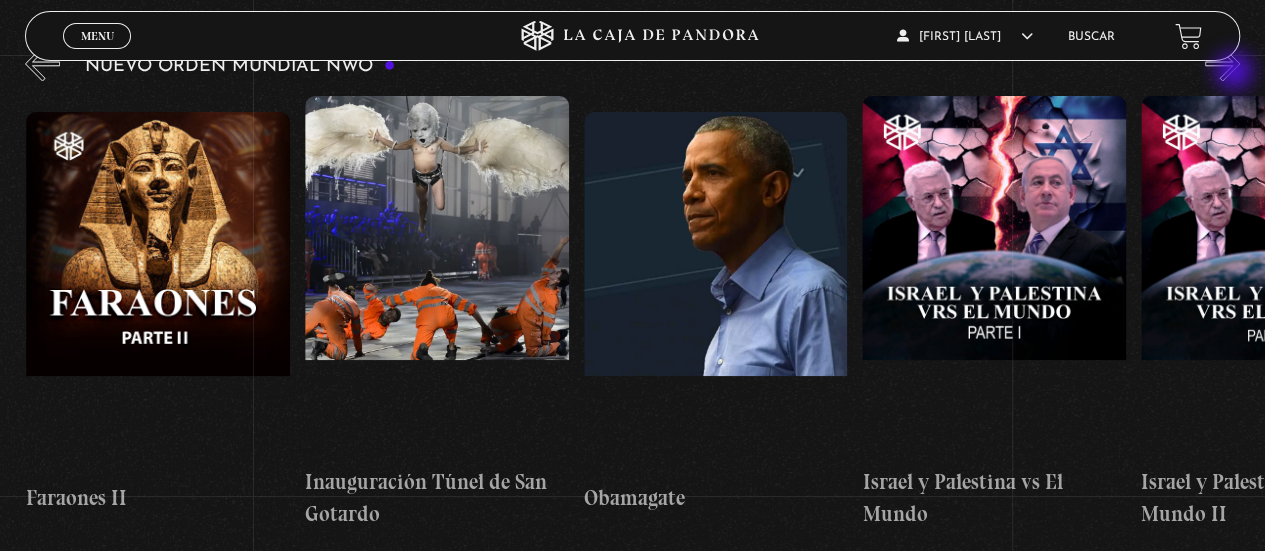 click on "»" at bounding box center [1222, 63] 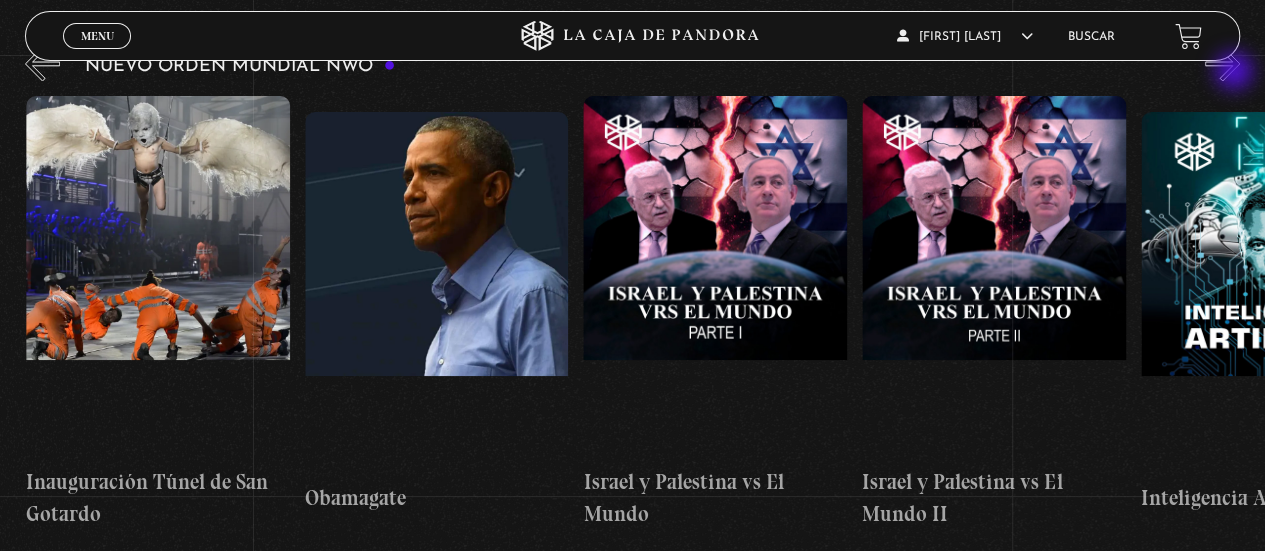 click on "»" at bounding box center (1222, 63) 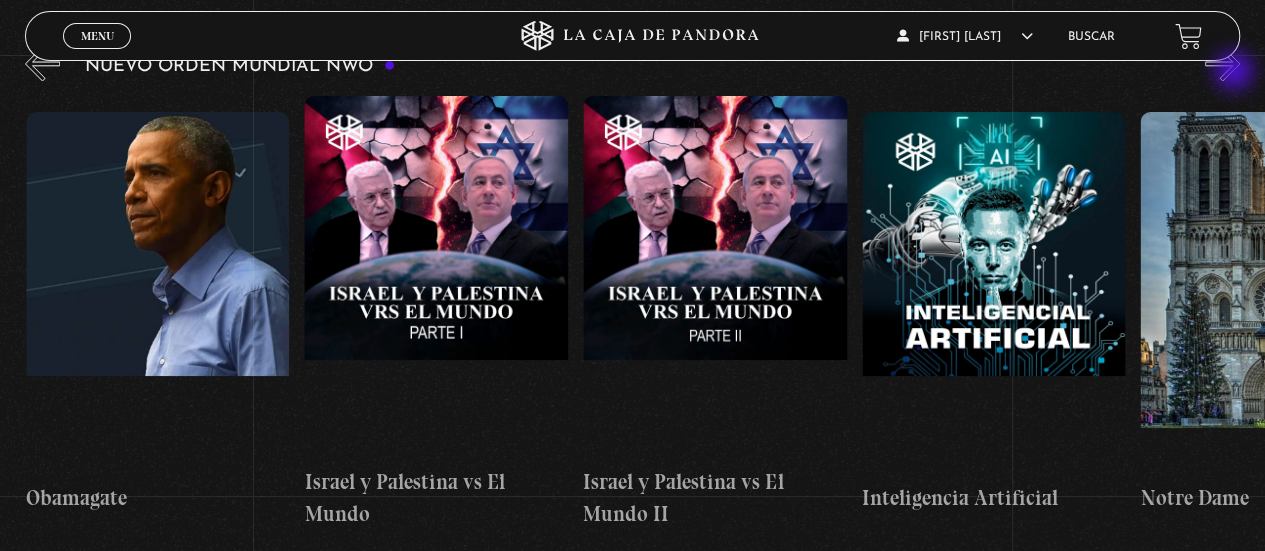 click on "»" at bounding box center (1222, 63) 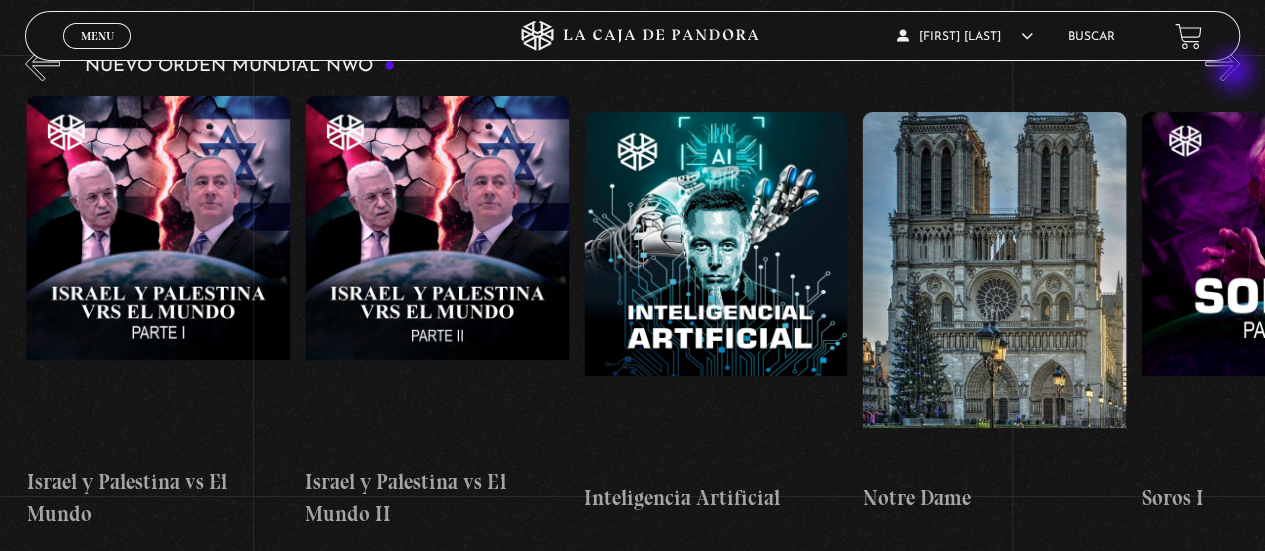 click on "»" at bounding box center [1222, 63] 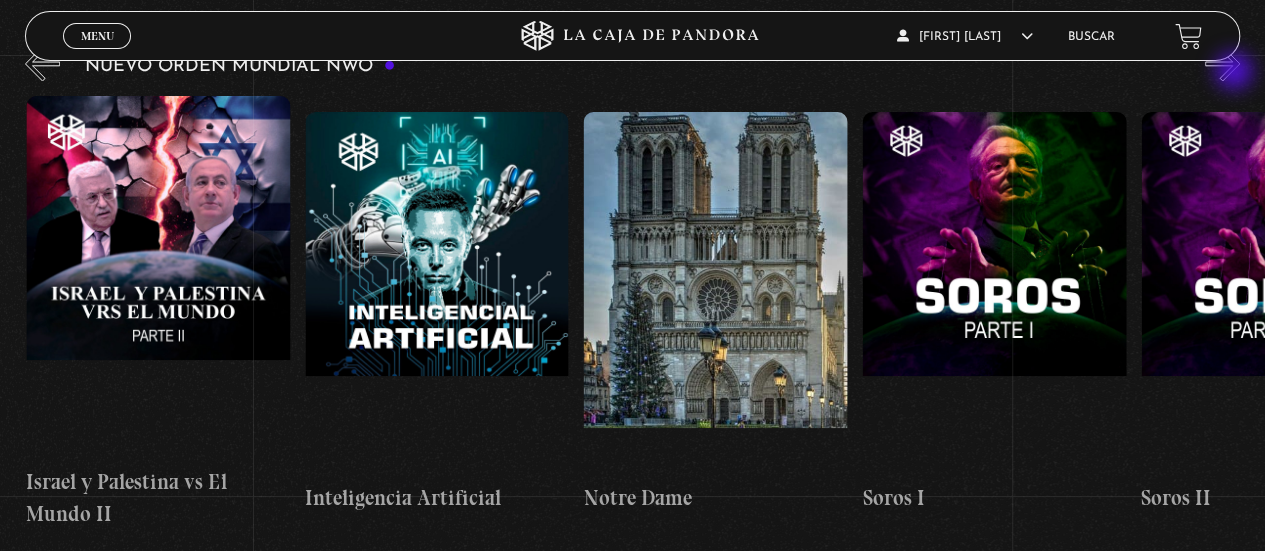 click on "»" at bounding box center (1222, 63) 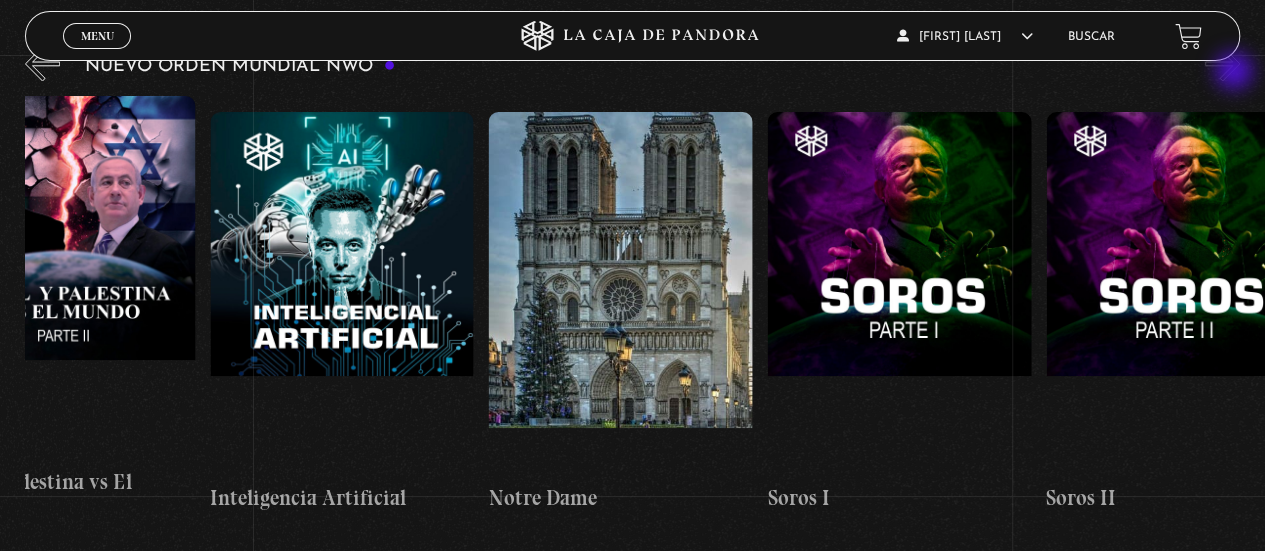 scroll, scrollTop: 0, scrollLeft: 20760, axis: horizontal 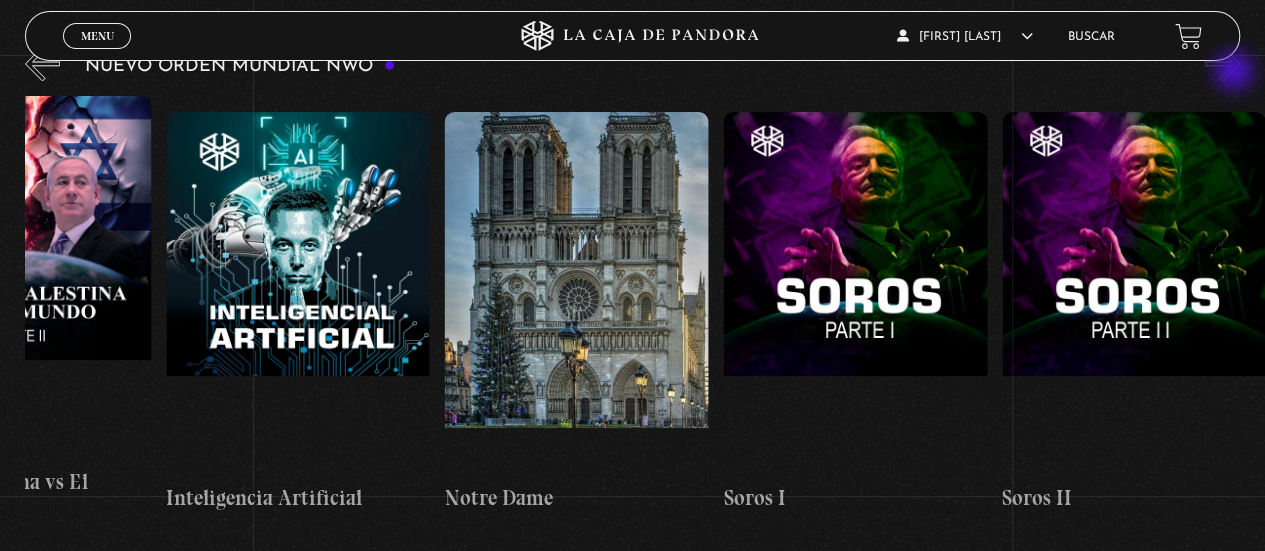 click on "»" at bounding box center (1222, 63) 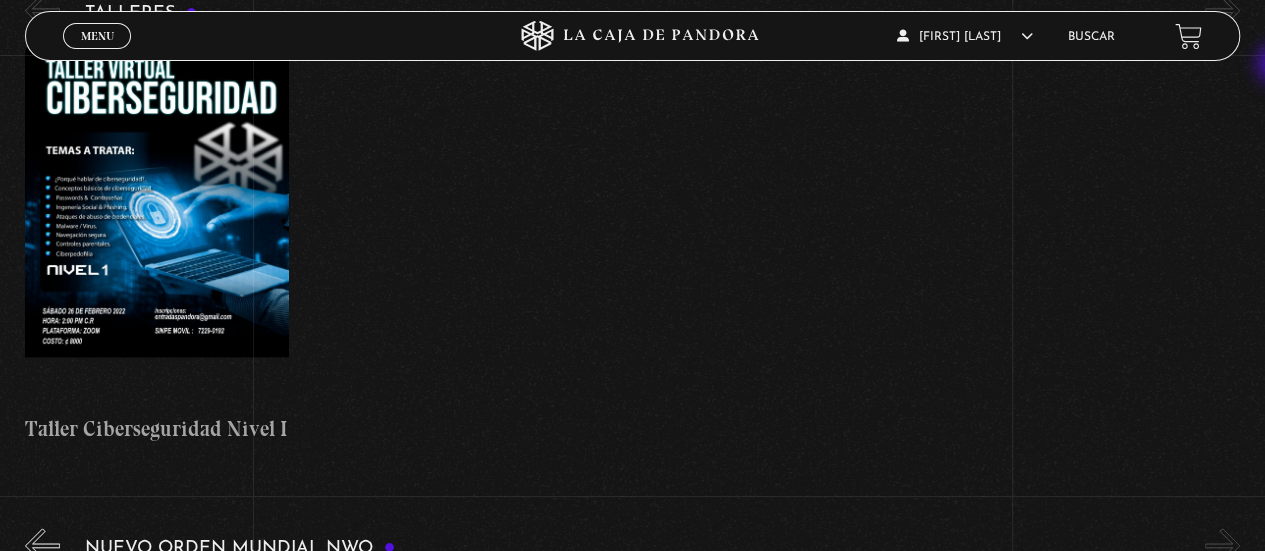 scroll, scrollTop: 507, scrollLeft: 0, axis: vertical 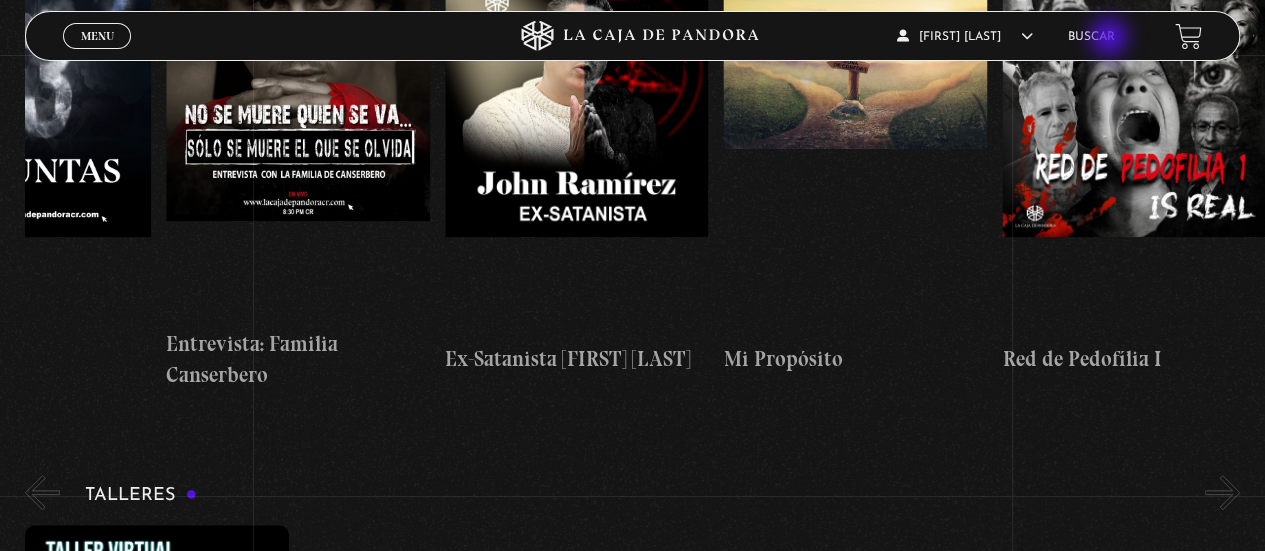 click on "Buscar" at bounding box center [1091, 37] 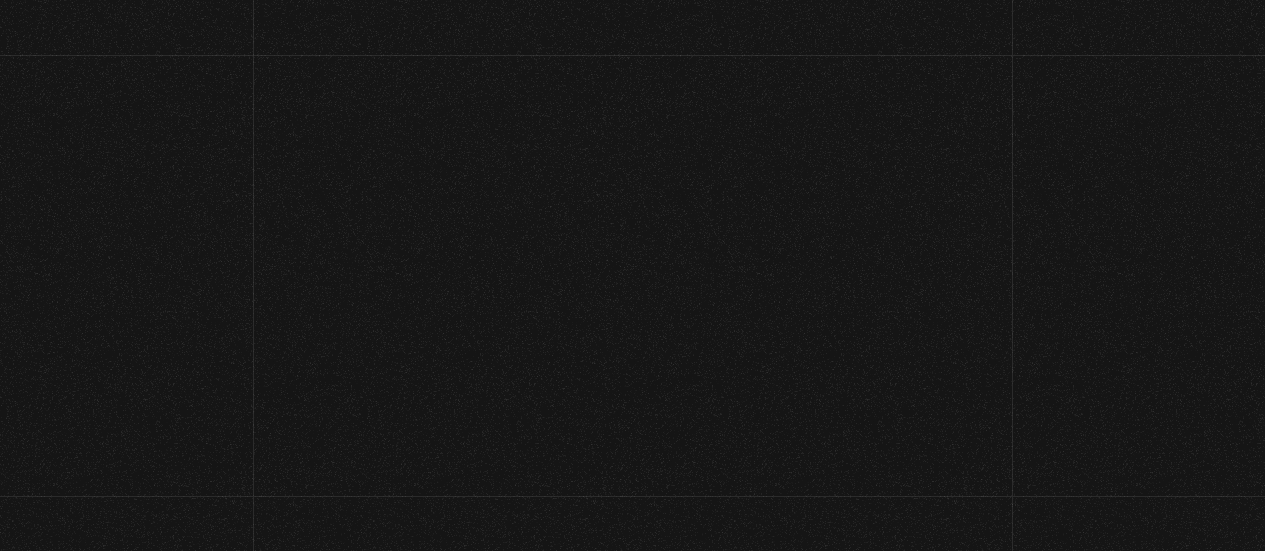 scroll, scrollTop: 0, scrollLeft: 0, axis: both 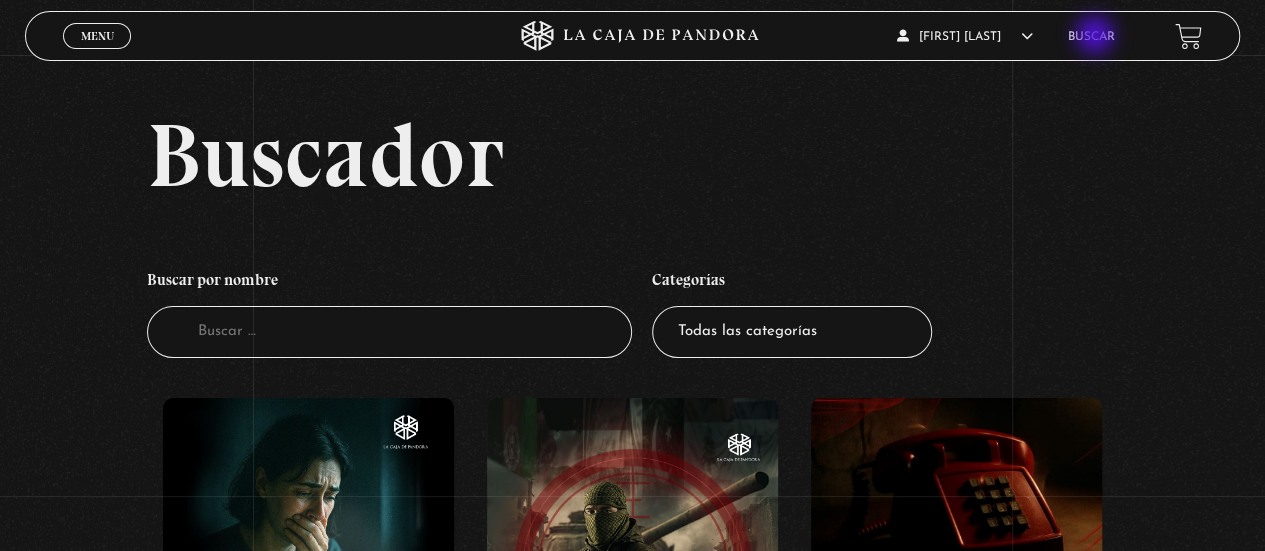 click on "Buscar" at bounding box center (1091, 37) 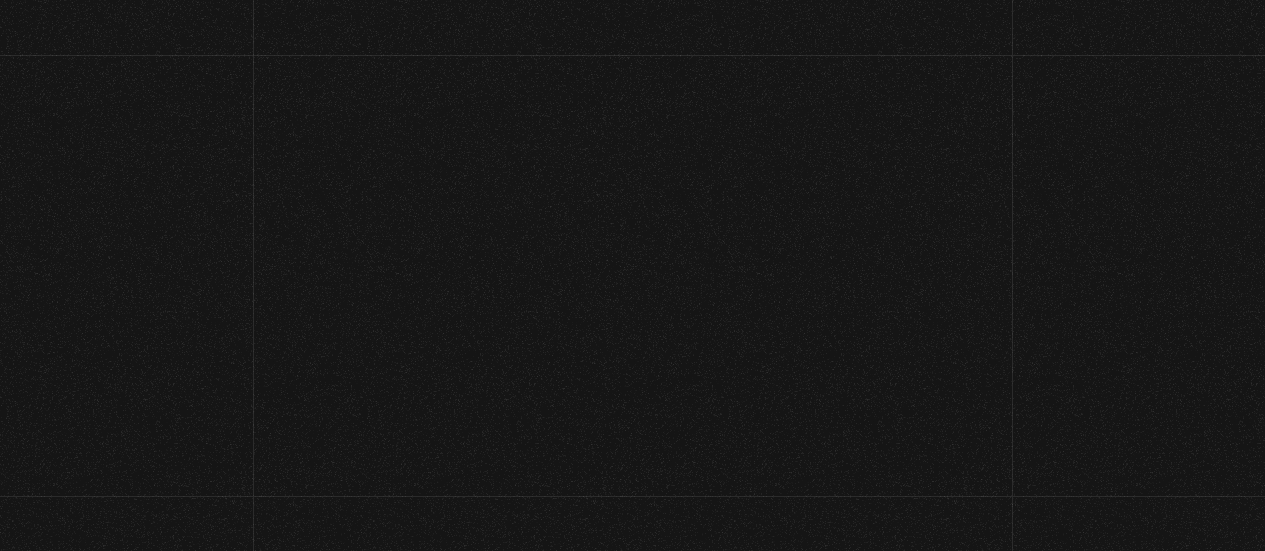 scroll, scrollTop: 0, scrollLeft: 0, axis: both 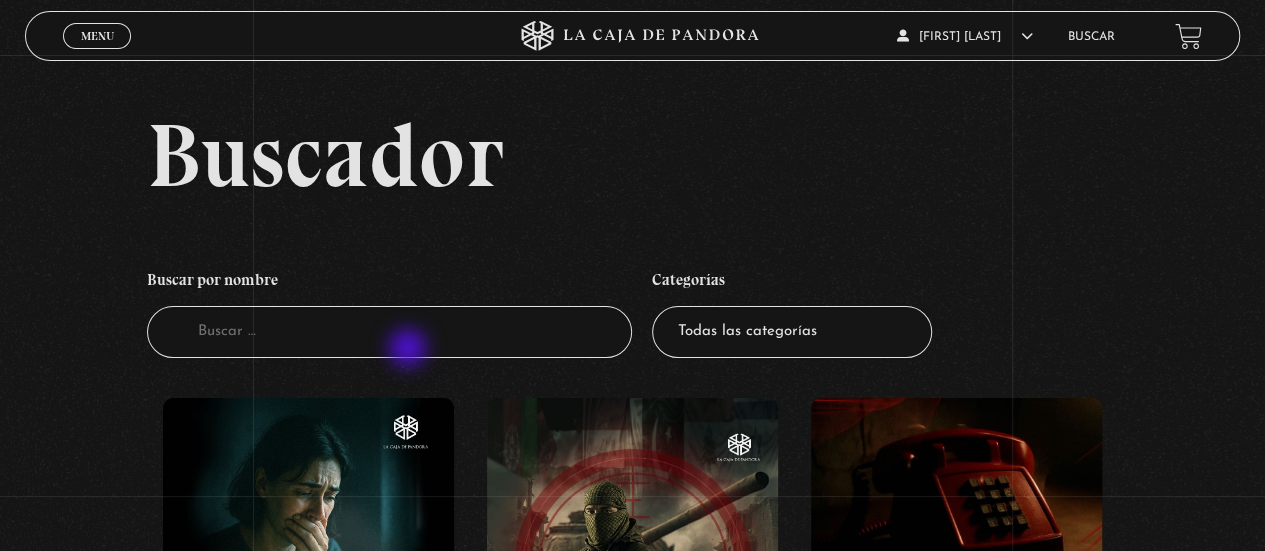 click on "Buscador" at bounding box center [390, 332] 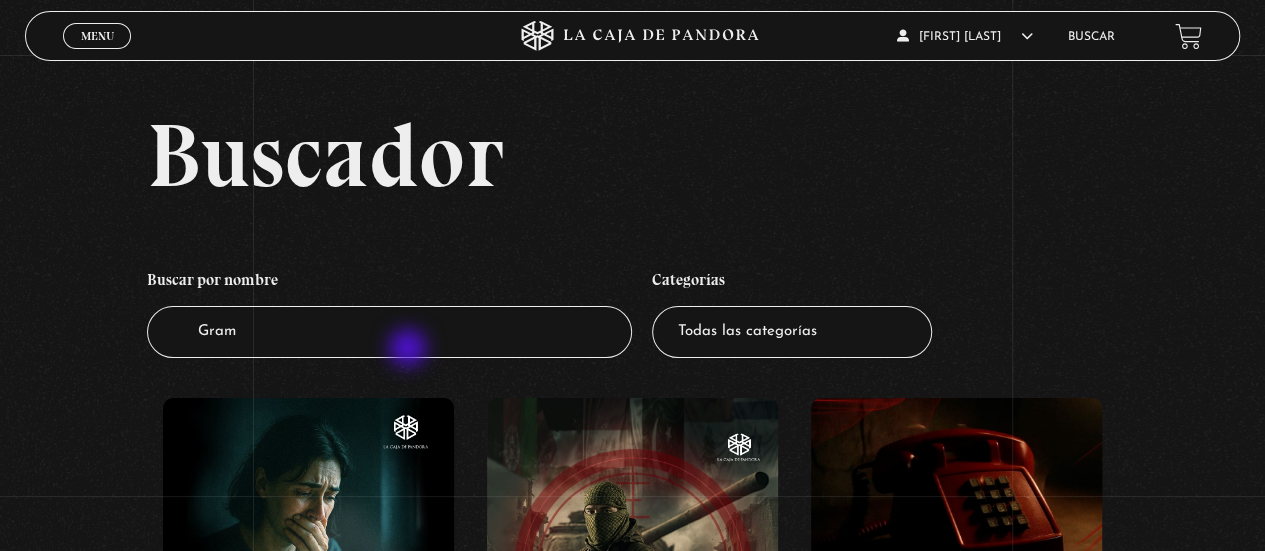 type on "Gramm" 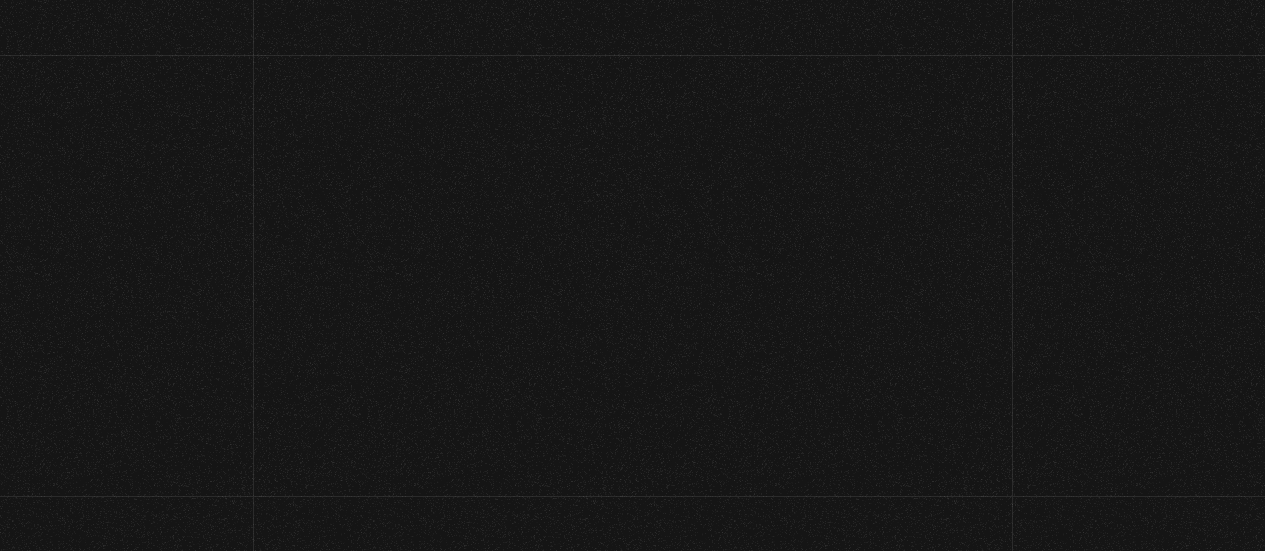 scroll, scrollTop: 0, scrollLeft: 0, axis: both 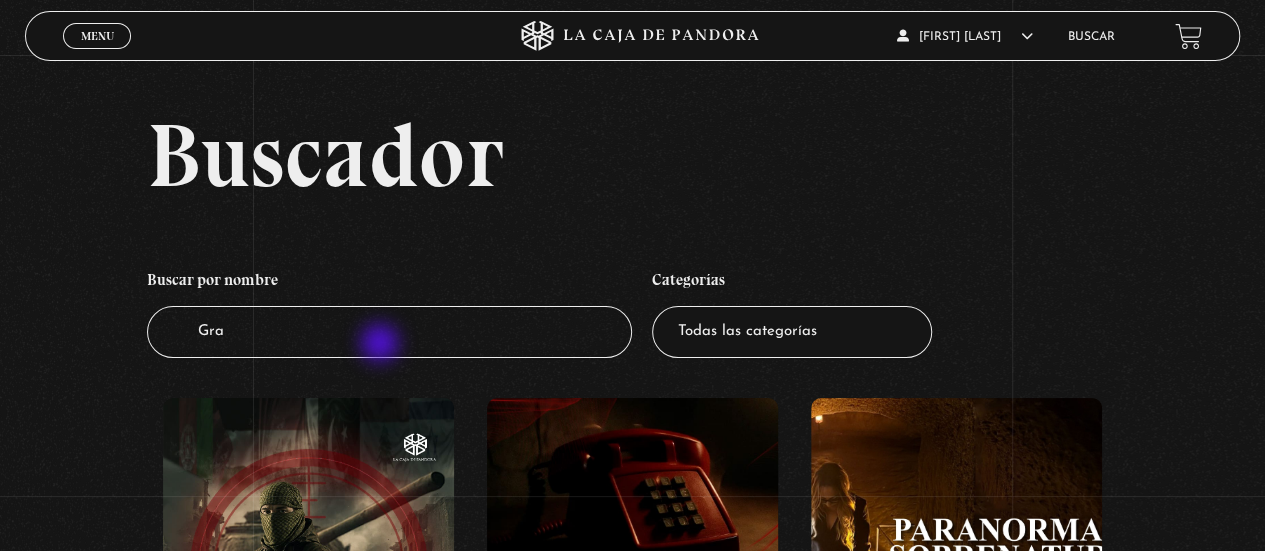 click on "Gra" at bounding box center [390, 332] 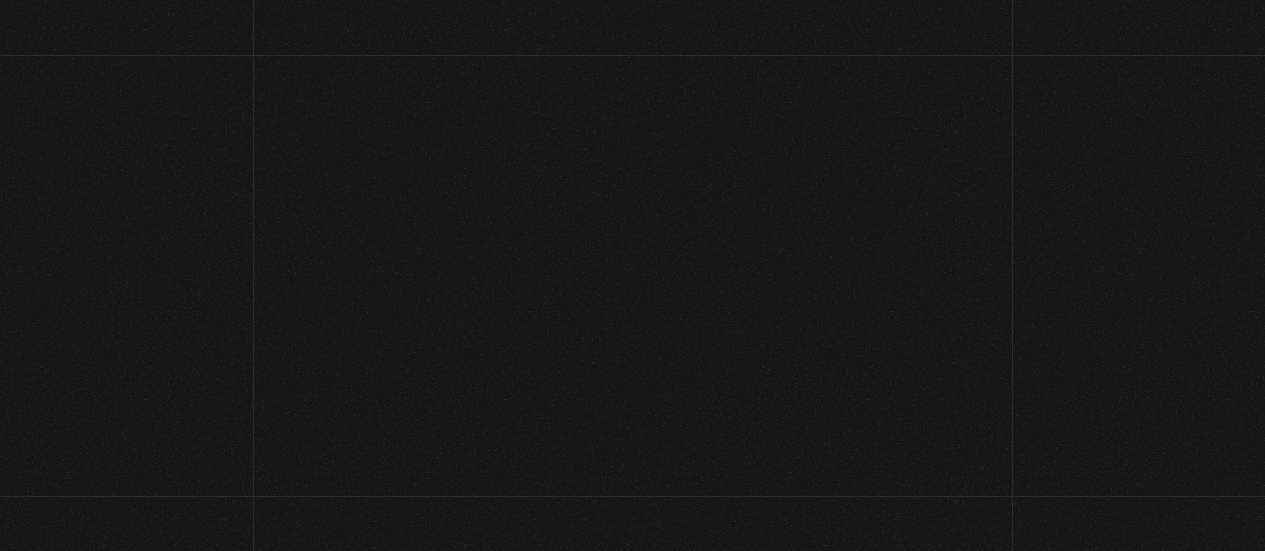 scroll, scrollTop: 0, scrollLeft: 0, axis: both 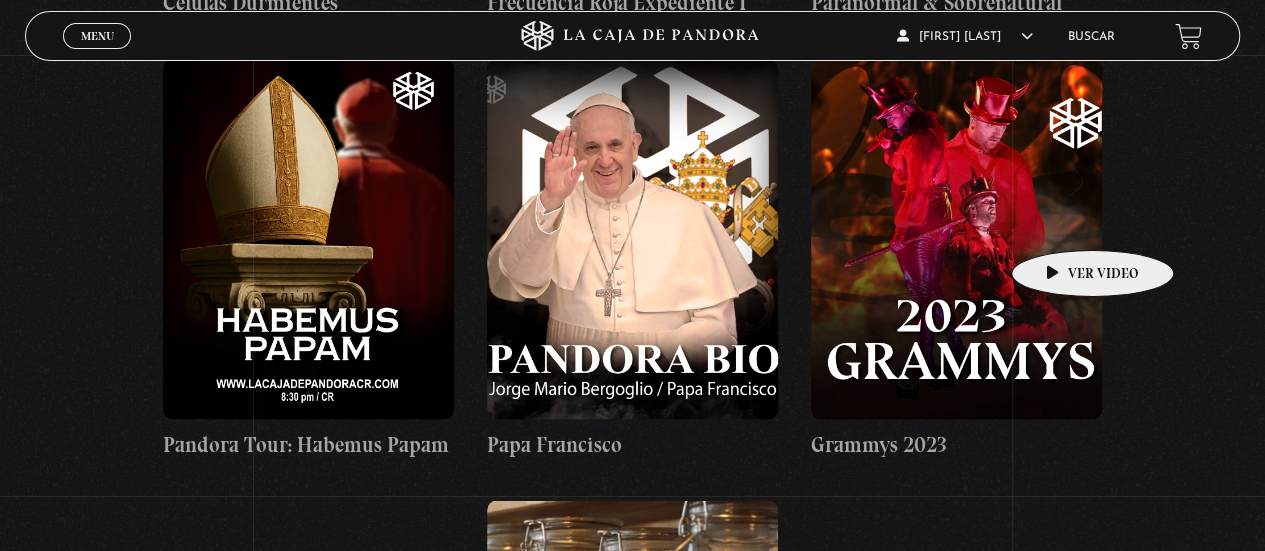click at bounding box center [956, 239] 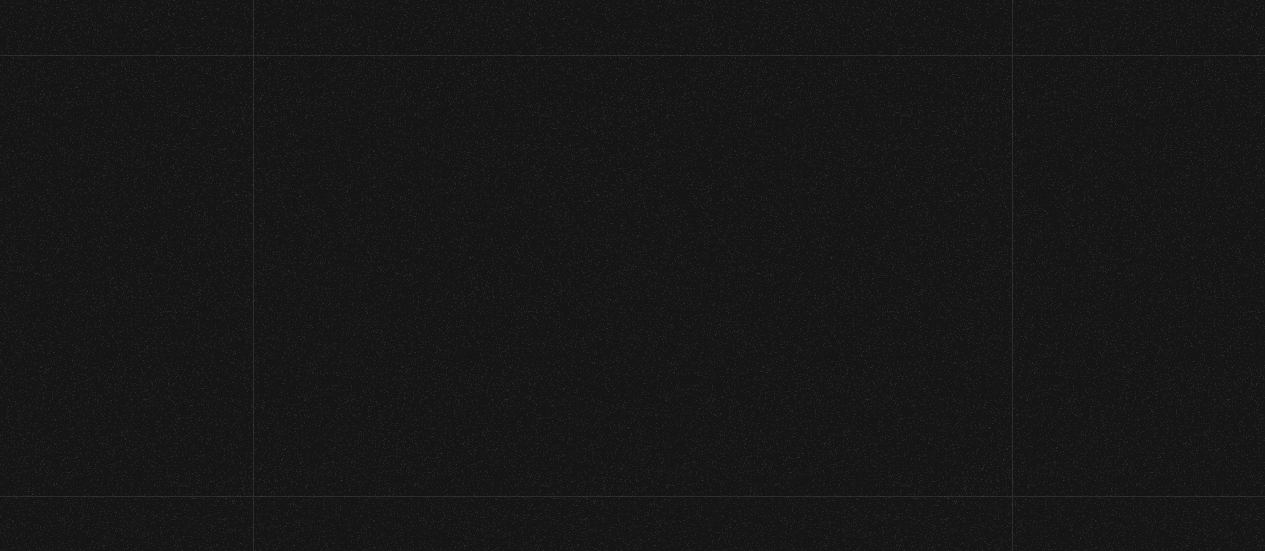 scroll, scrollTop: 0, scrollLeft: 0, axis: both 